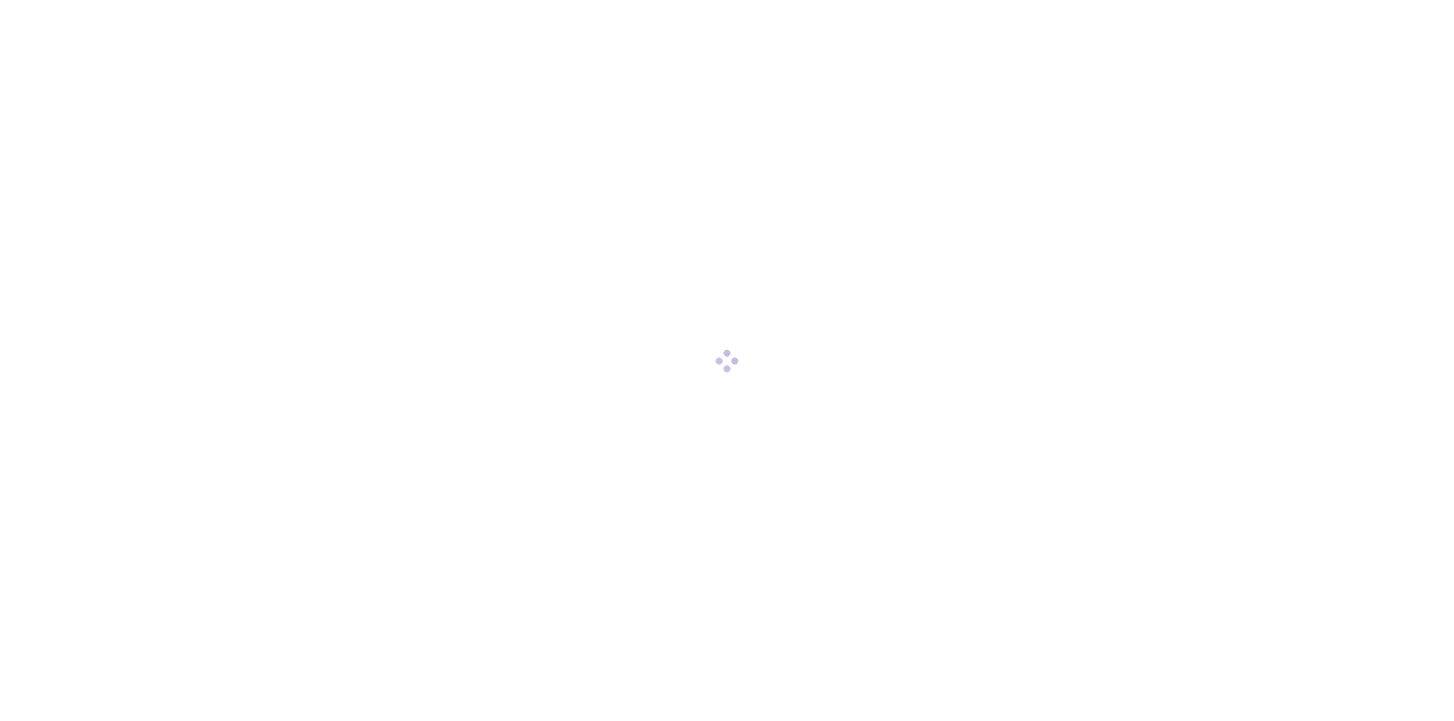 scroll, scrollTop: 0, scrollLeft: 0, axis: both 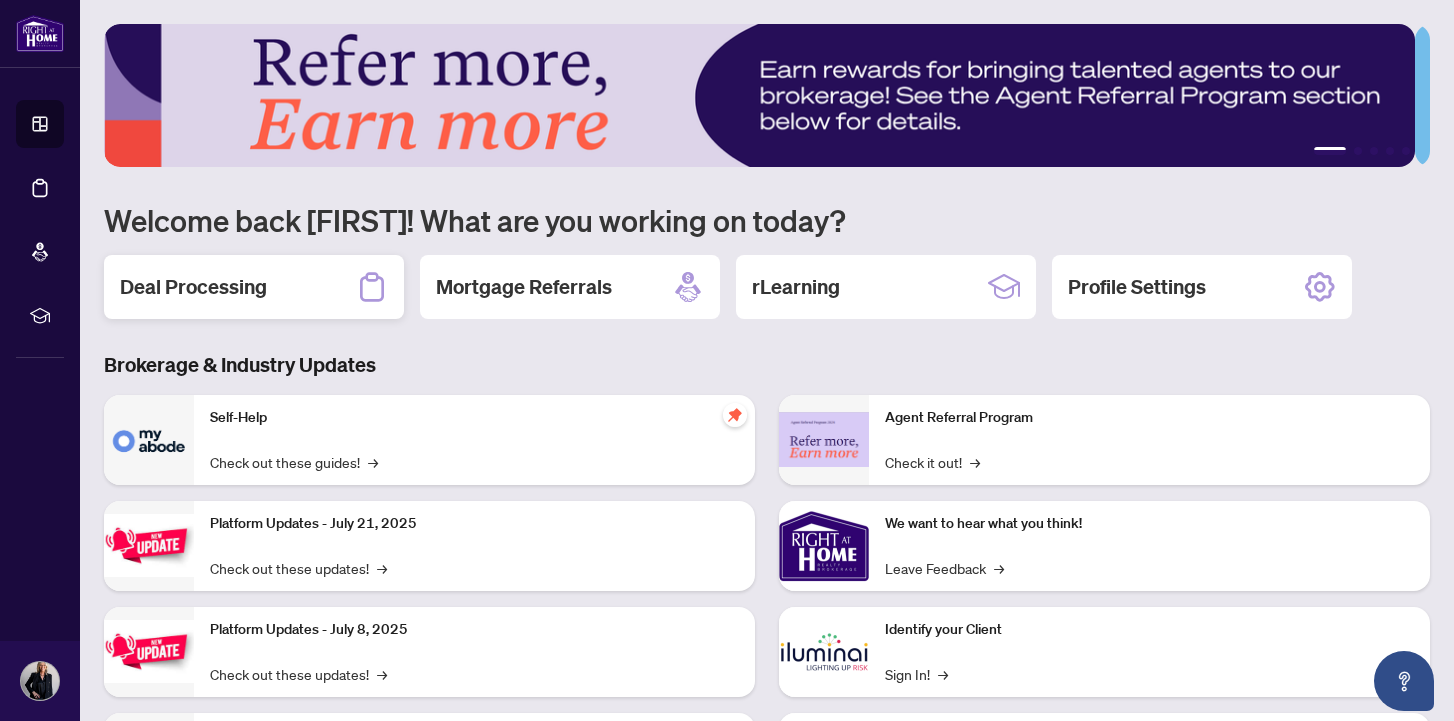 click on "Deal Processing" at bounding box center (193, 287) 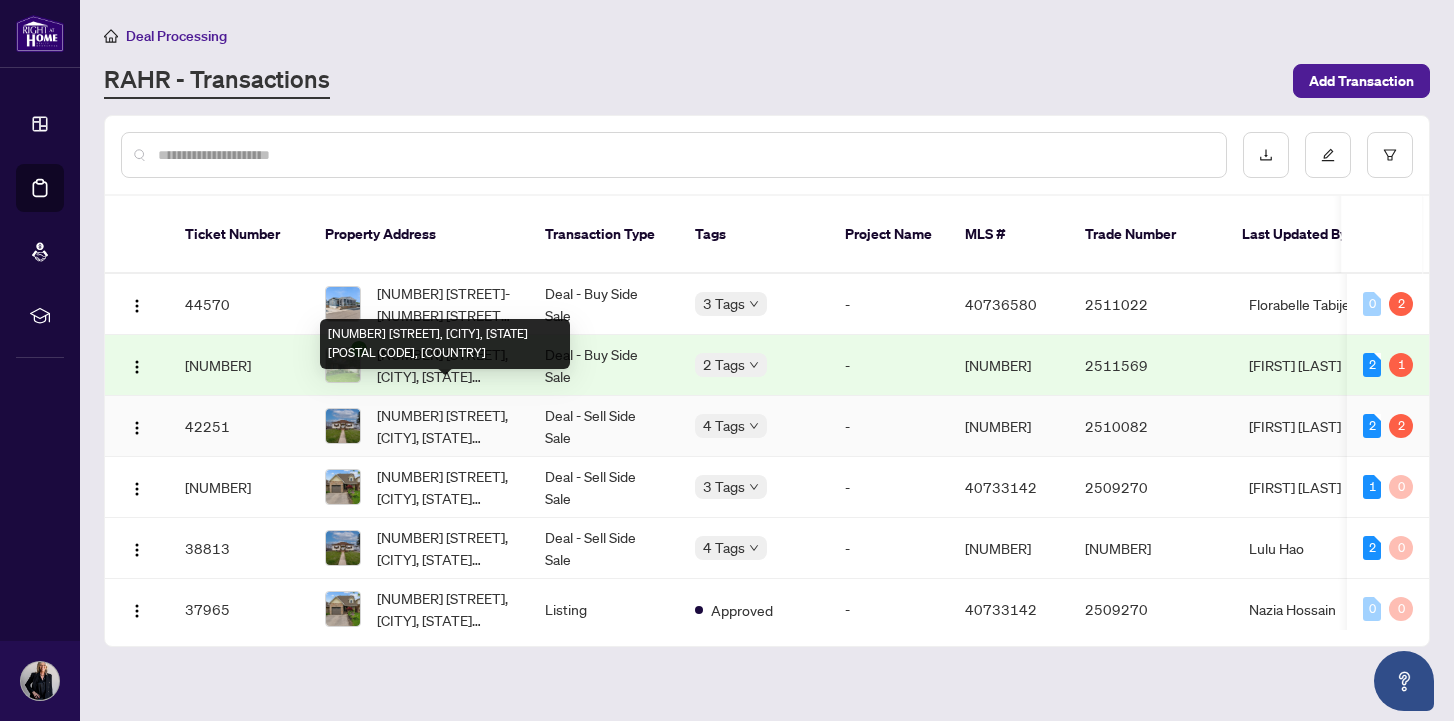 click on "[NUMBER] [STREET], [CITY], [STATE] [POSTAL CODE], [COUNTRY]" at bounding box center (445, 426) 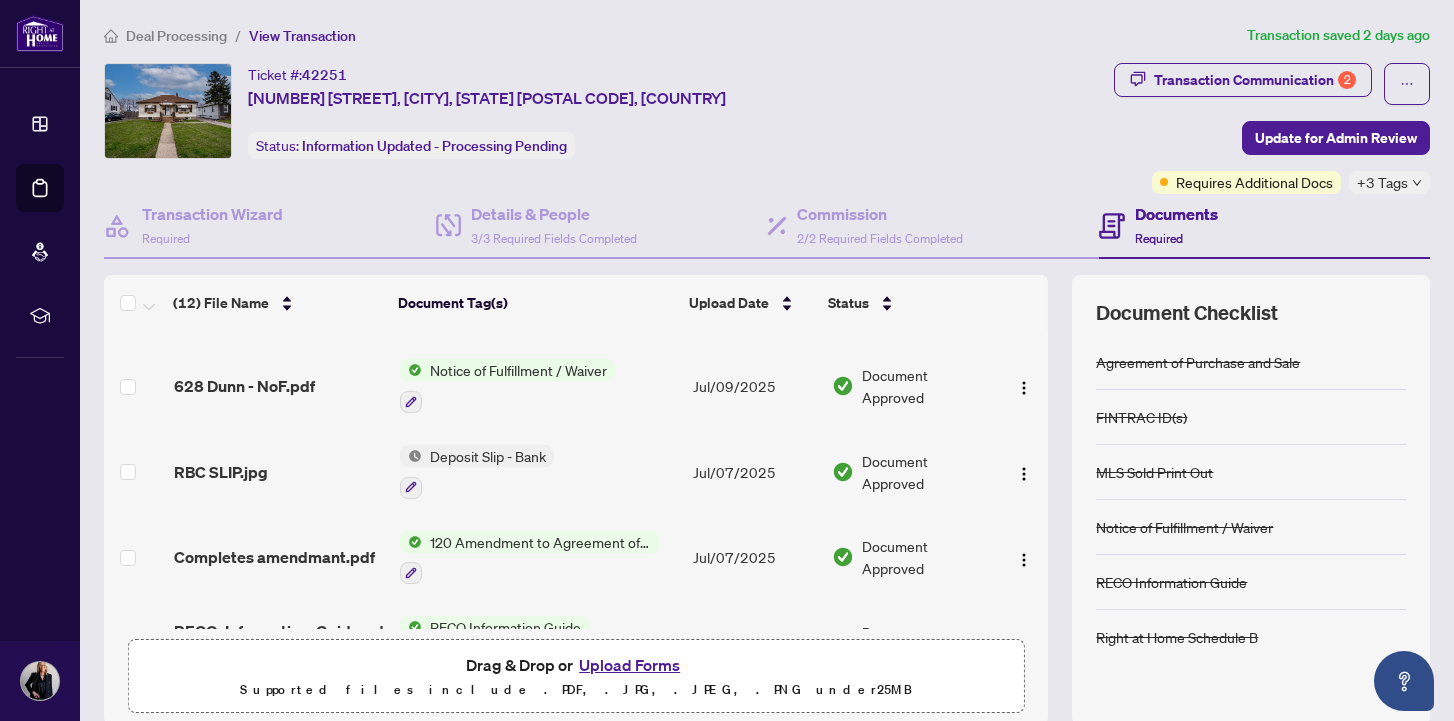 scroll, scrollTop: 412, scrollLeft: 0, axis: vertical 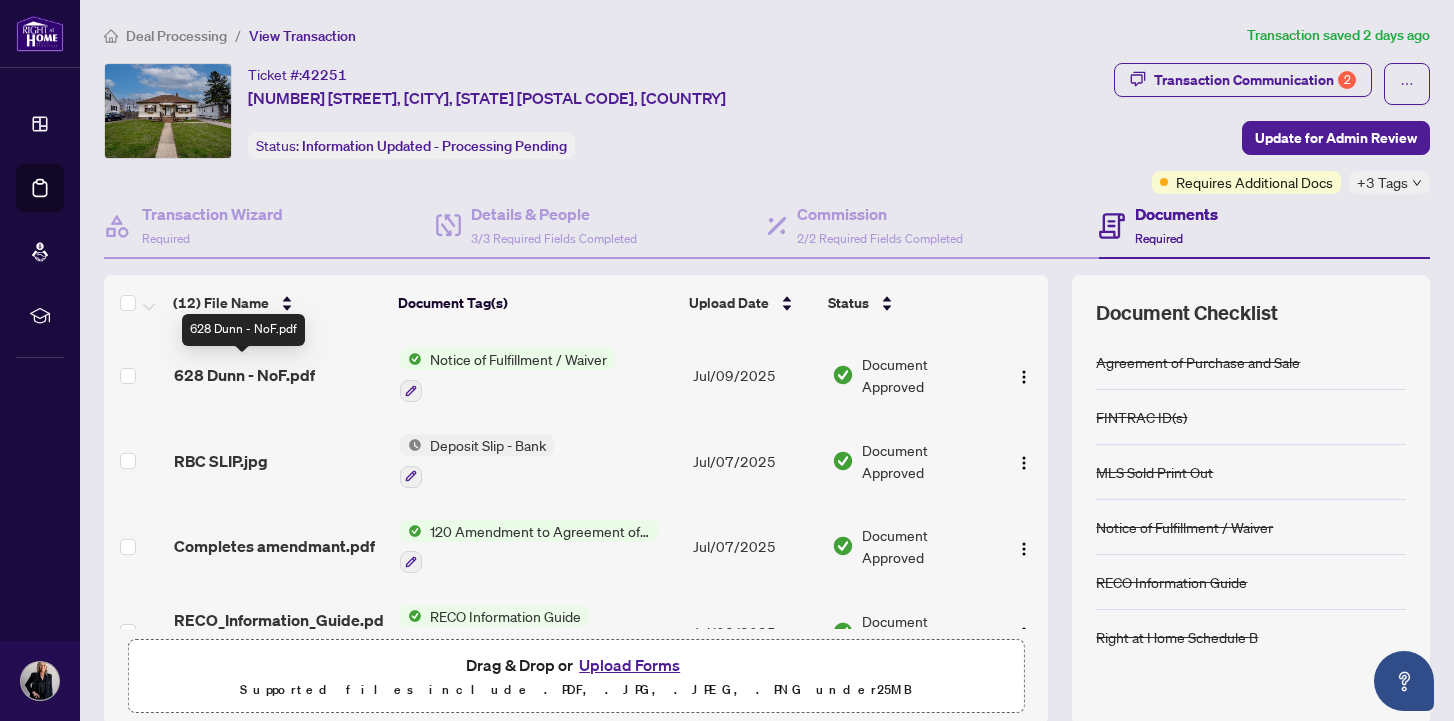 click on "628 Dunn - NoF.pdf" at bounding box center (244, 375) 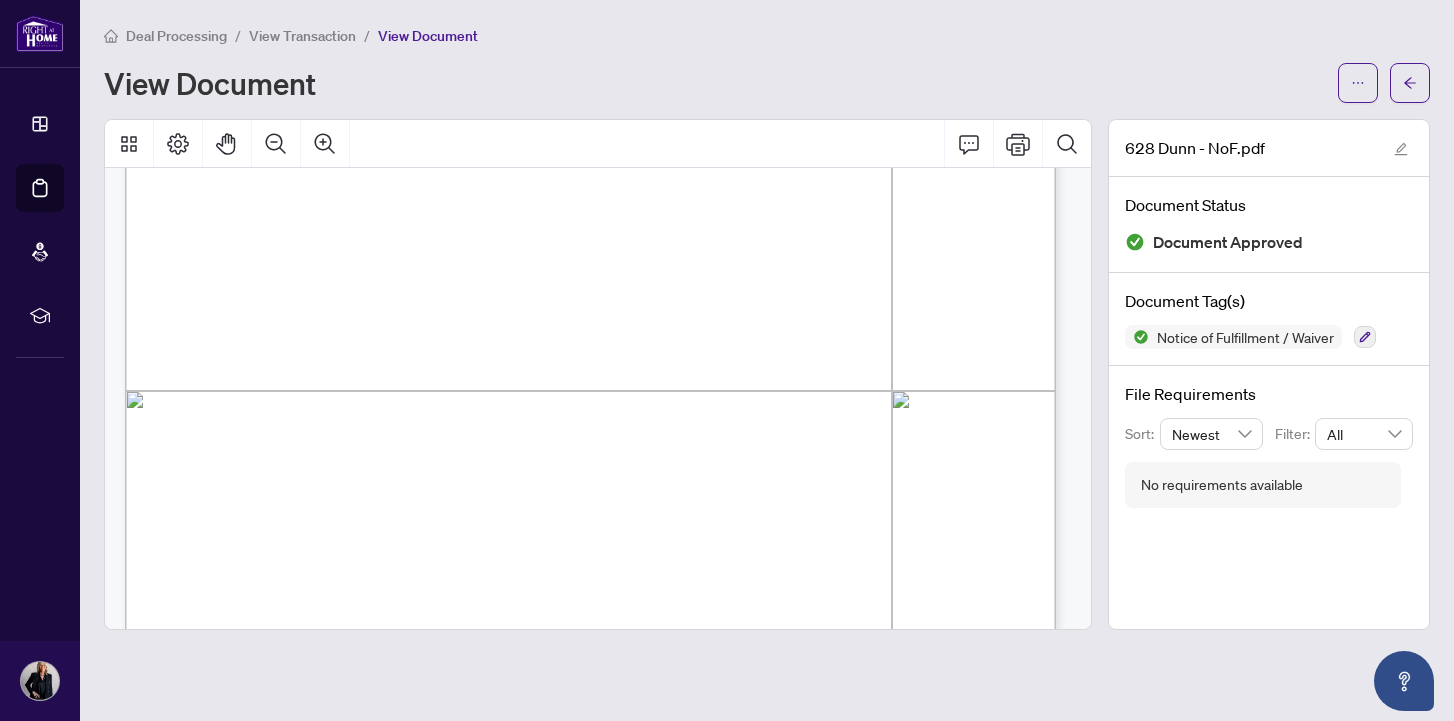 scroll, scrollTop: 0, scrollLeft: 0, axis: both 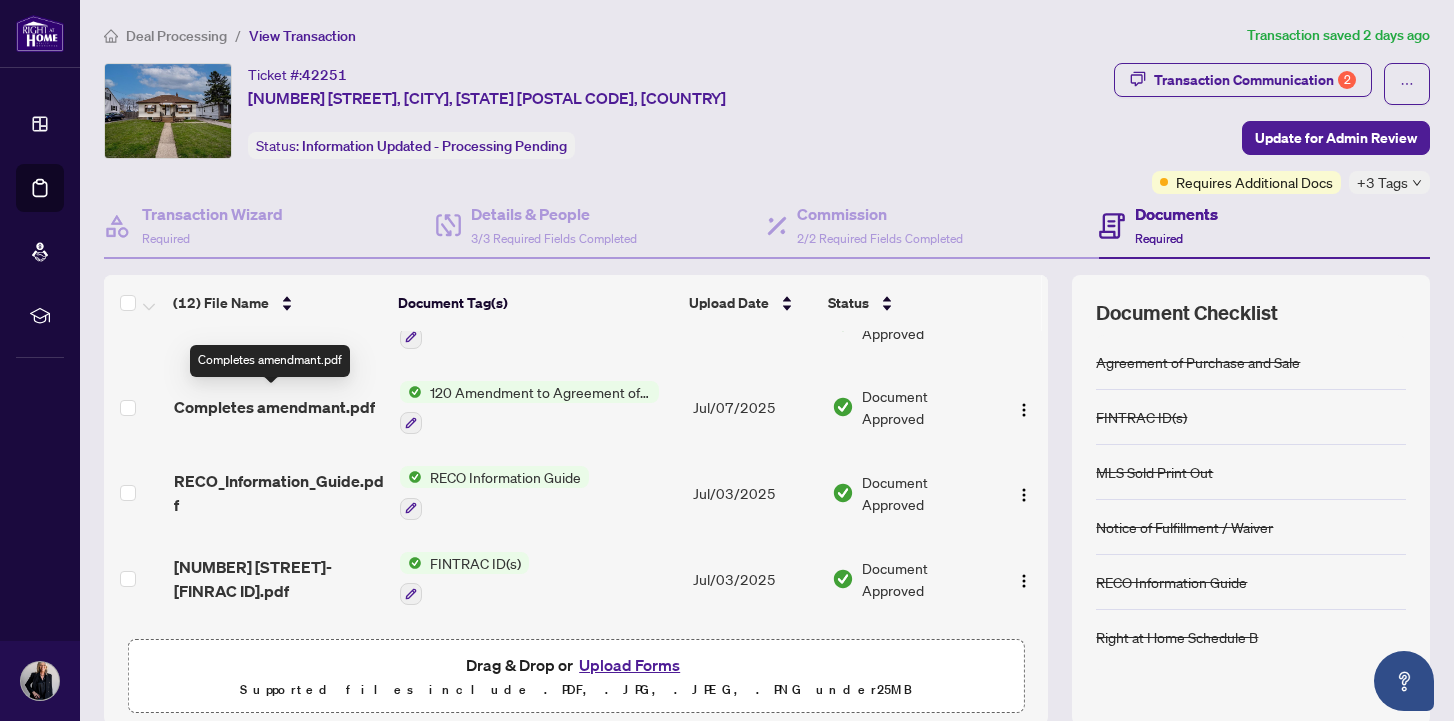 click on "Completes amendmant.pdf" at bounding box center [274, 407] 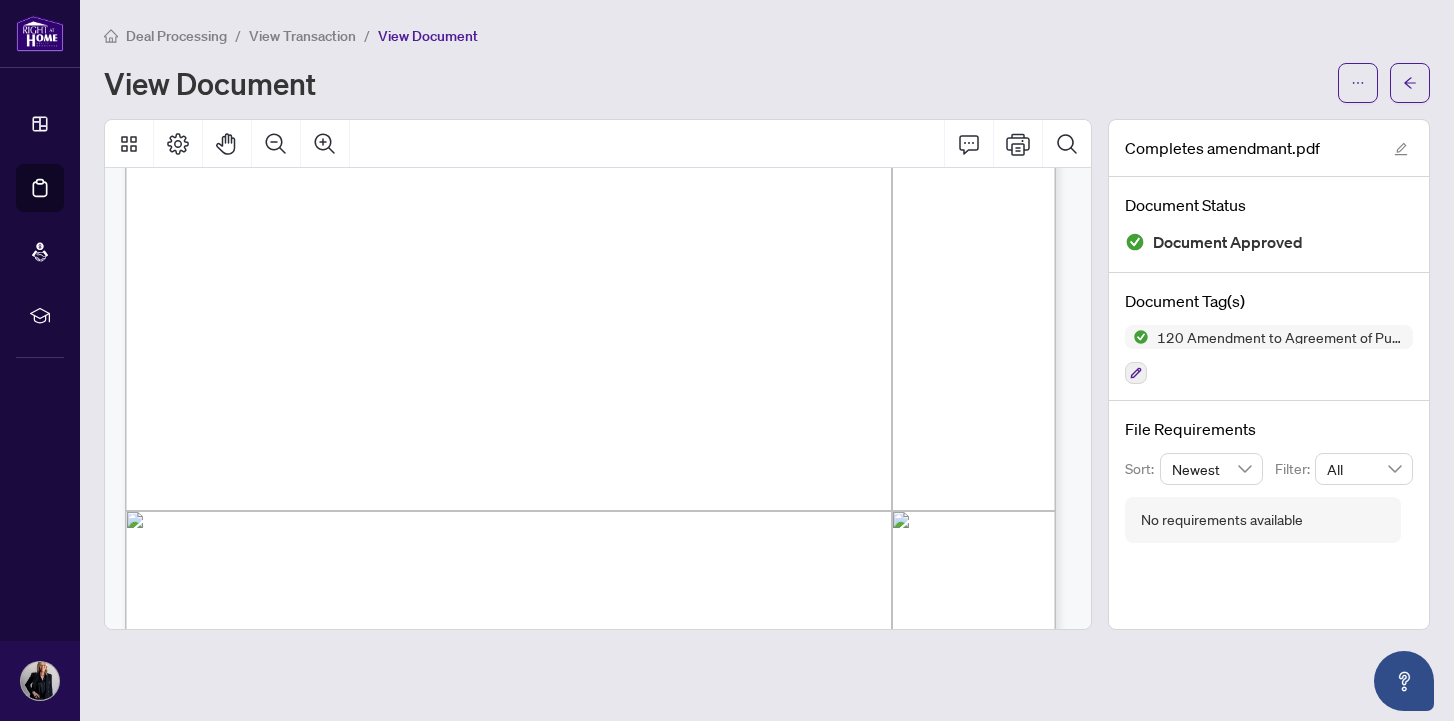 scroll, scrollTop: 0, scrollLeft: 0, axis: both 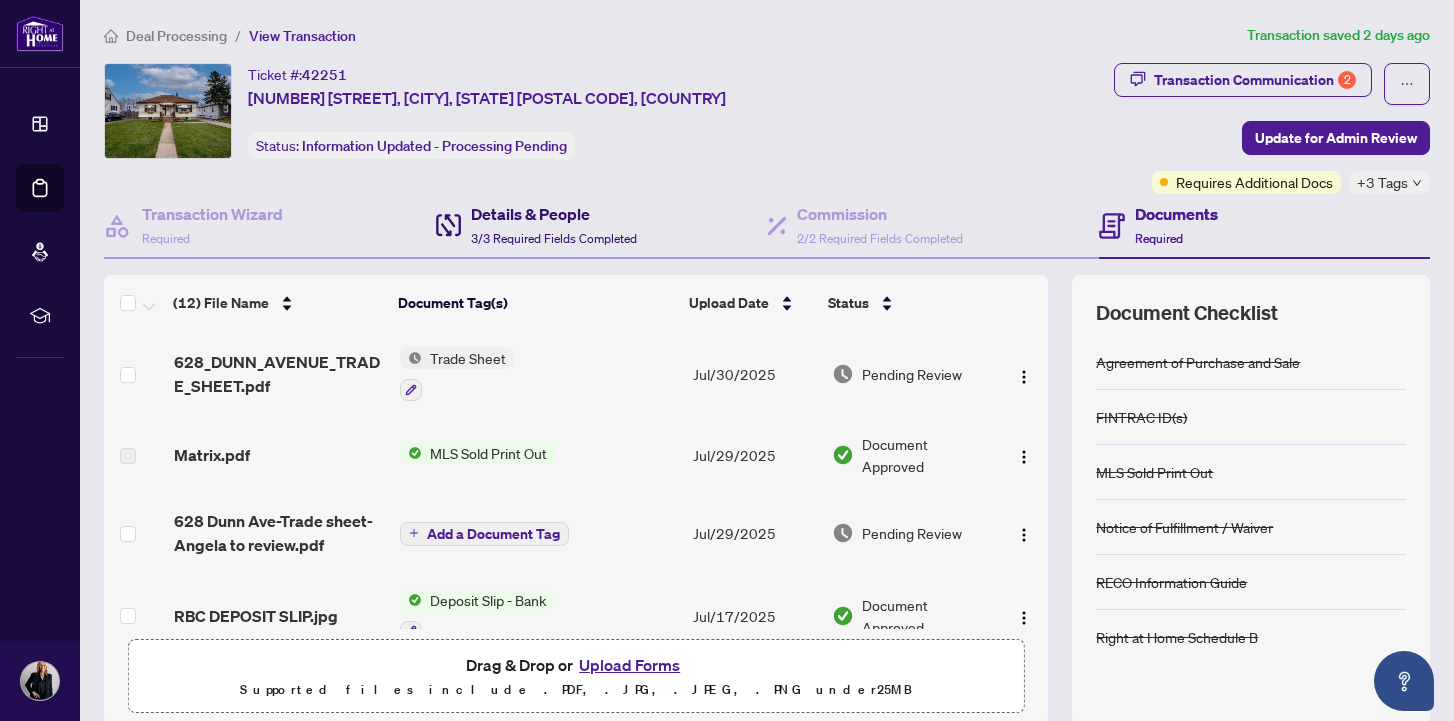 click on "Details & People" at bounding box center (554, 214) 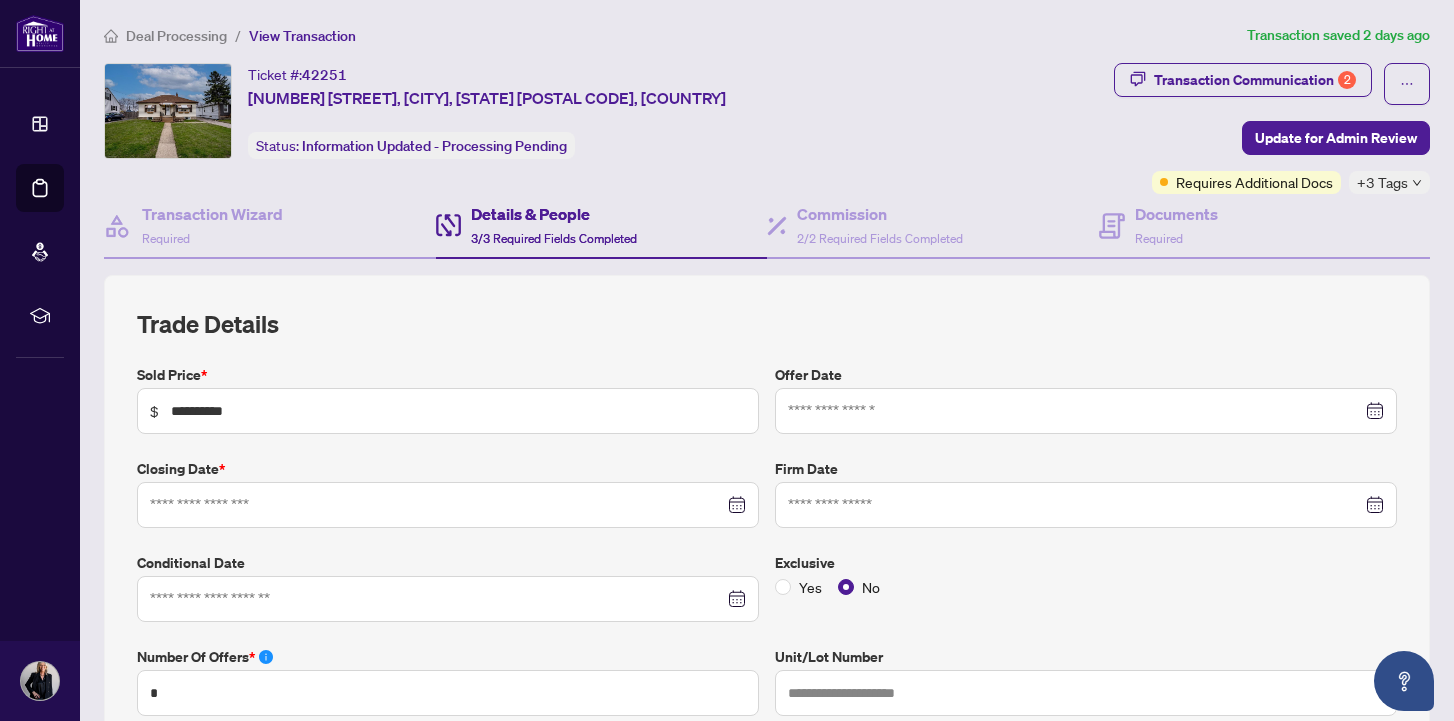 type on "**********" 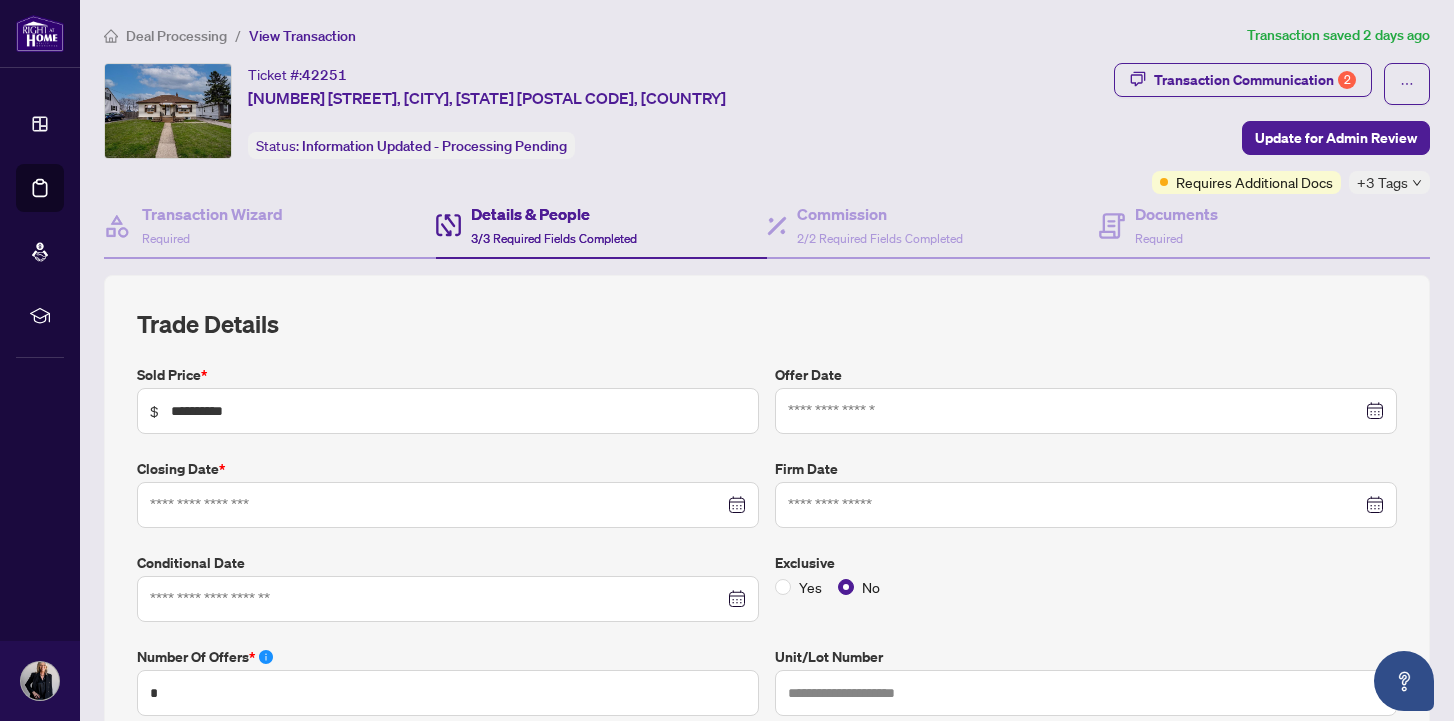 type on "**********" 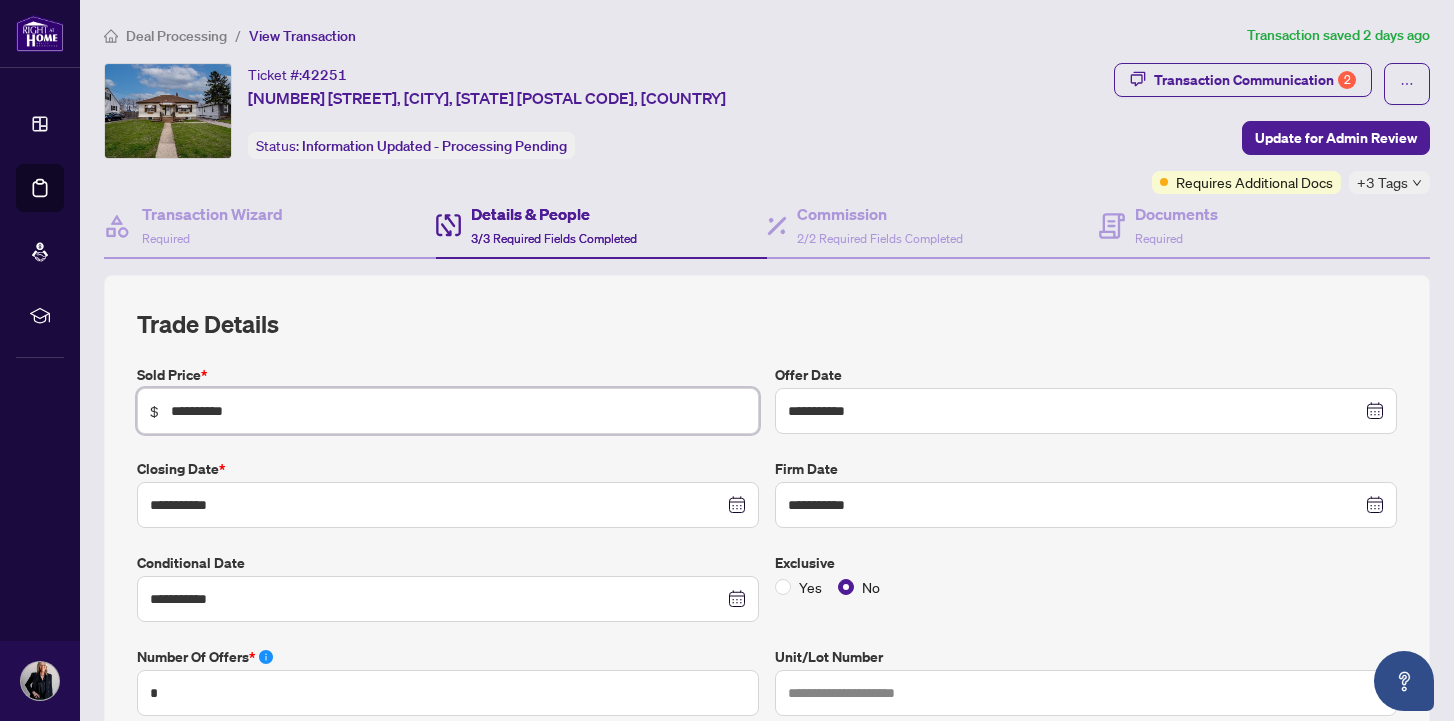 click on "**********" at bounding box center (458, 411) 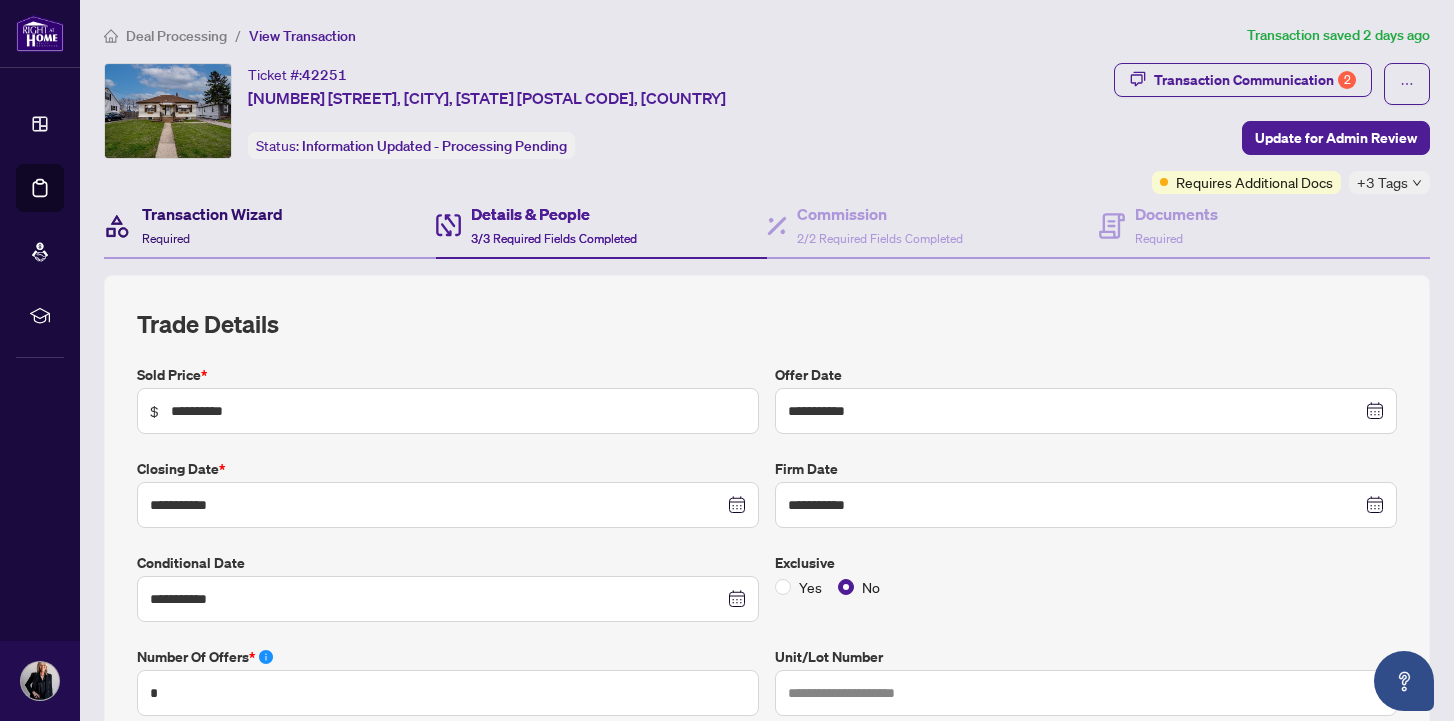 click on "Transaction Wizard" at bounding box center [212, 214] 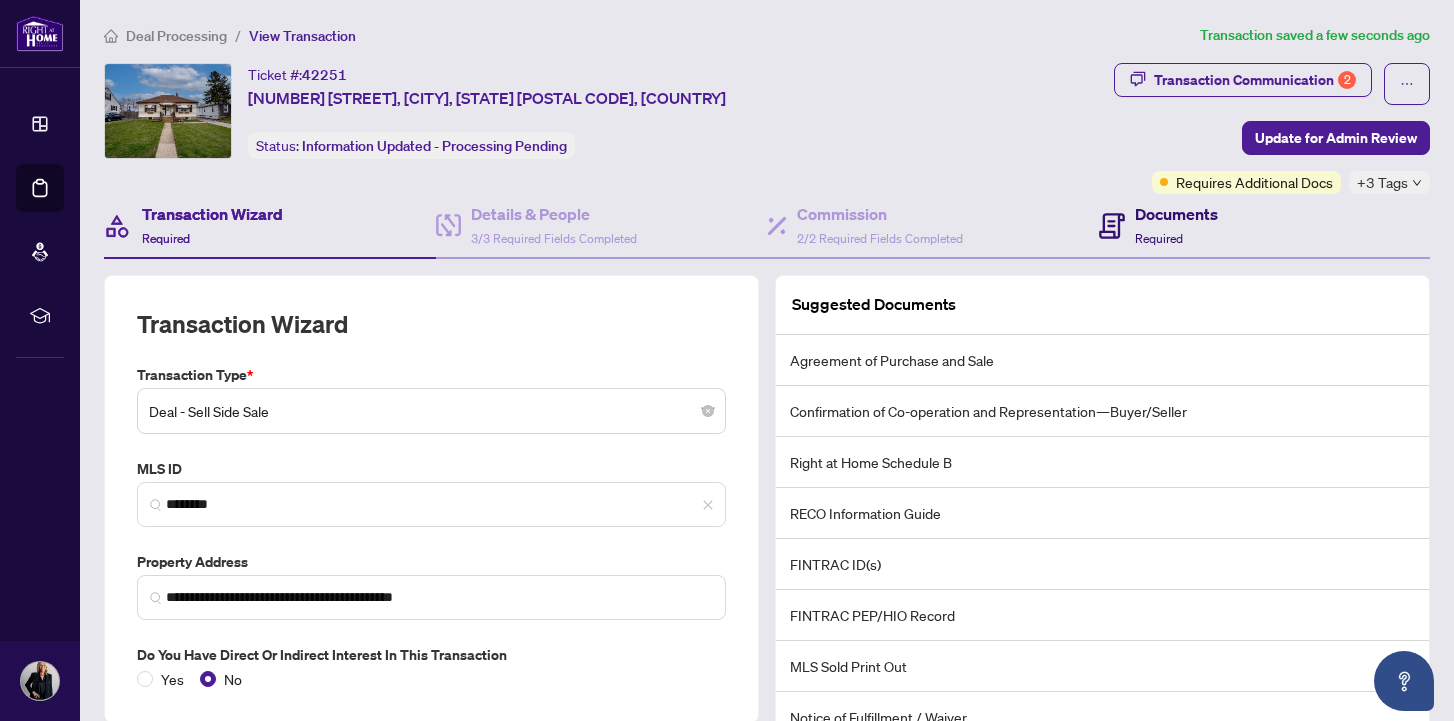 click on "Documents" at bounding box center (1176, 214) 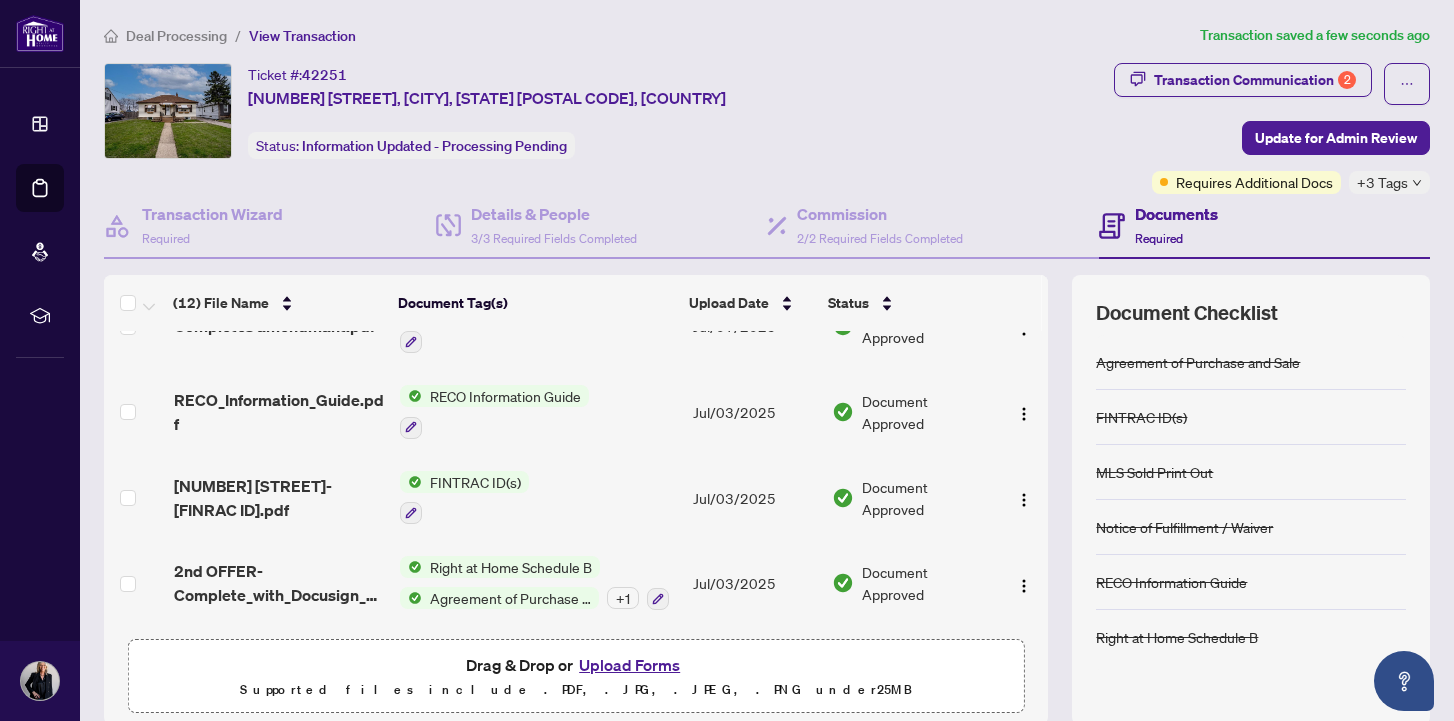 scroll, scrollTop: 712, scrollLeft: 0, axis: vertical 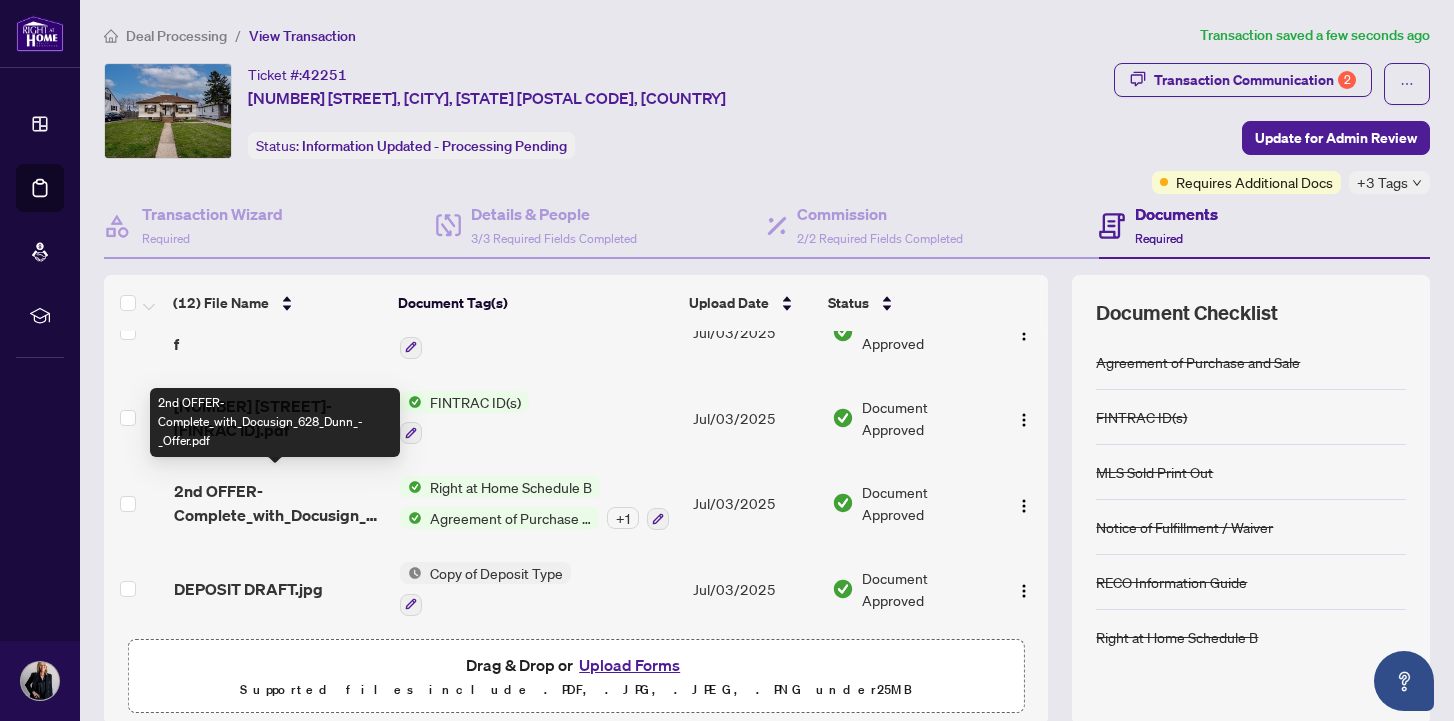 click on "2nd OFFER-Complete_with_Docusign_628_Dunn_-_Offer.pdf" at bounding box center [279, 503] 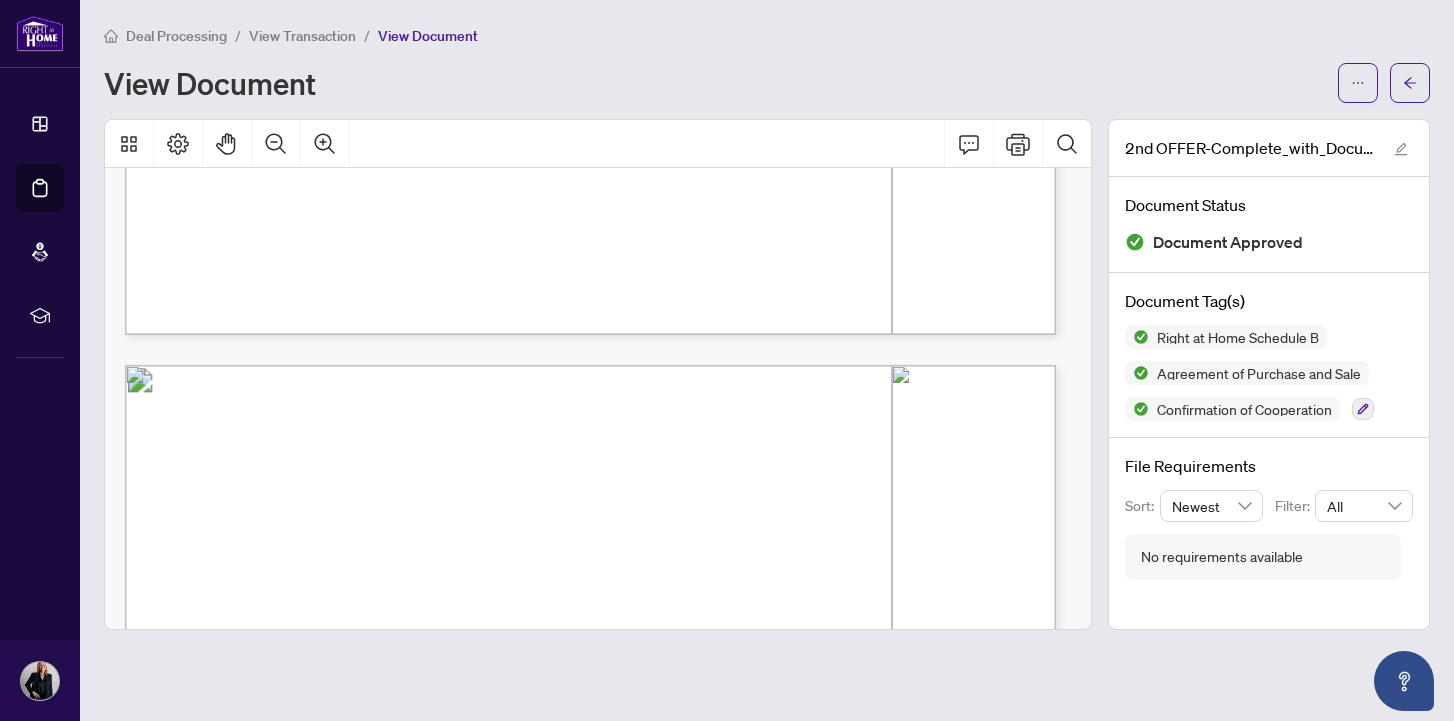 scroll, scrollTop: 4757, scrollLeft: 0, axis: vertical 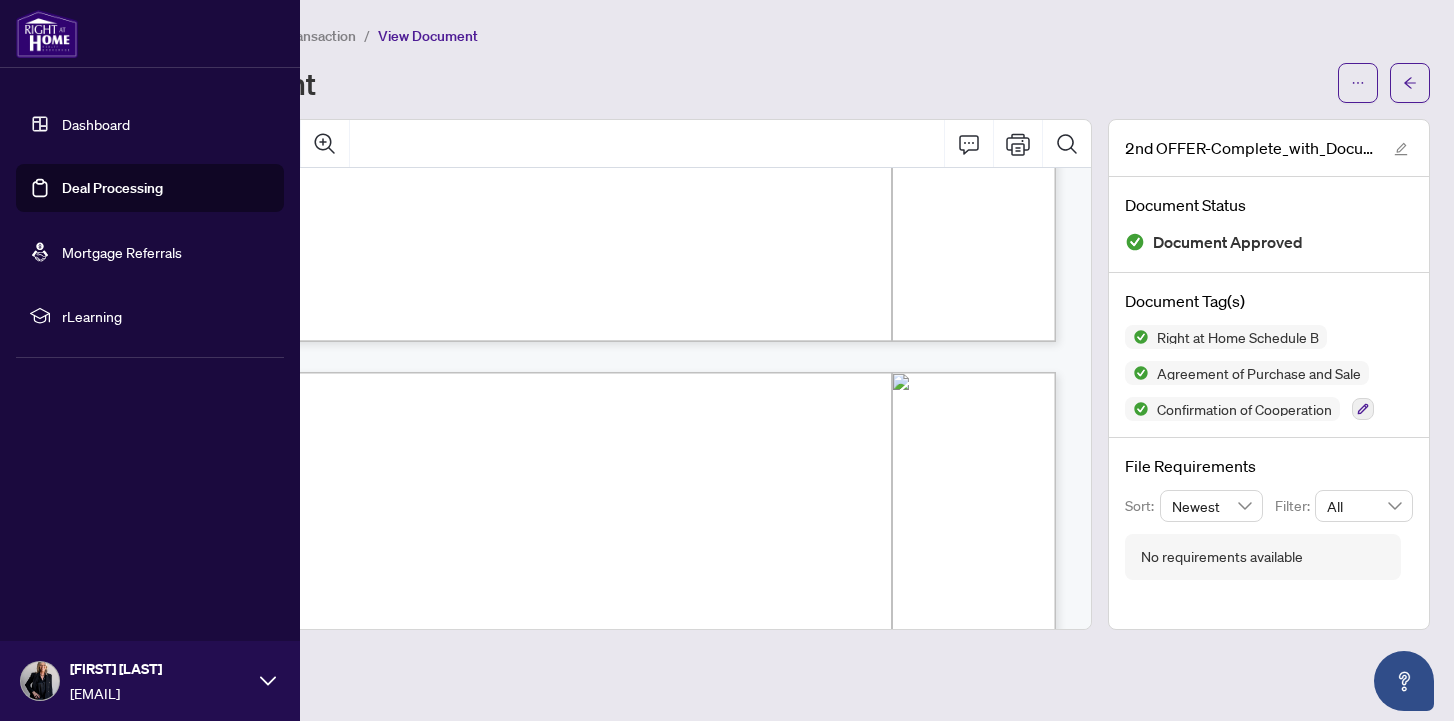 click on "Dashboard" at bounding box center [96, 124] 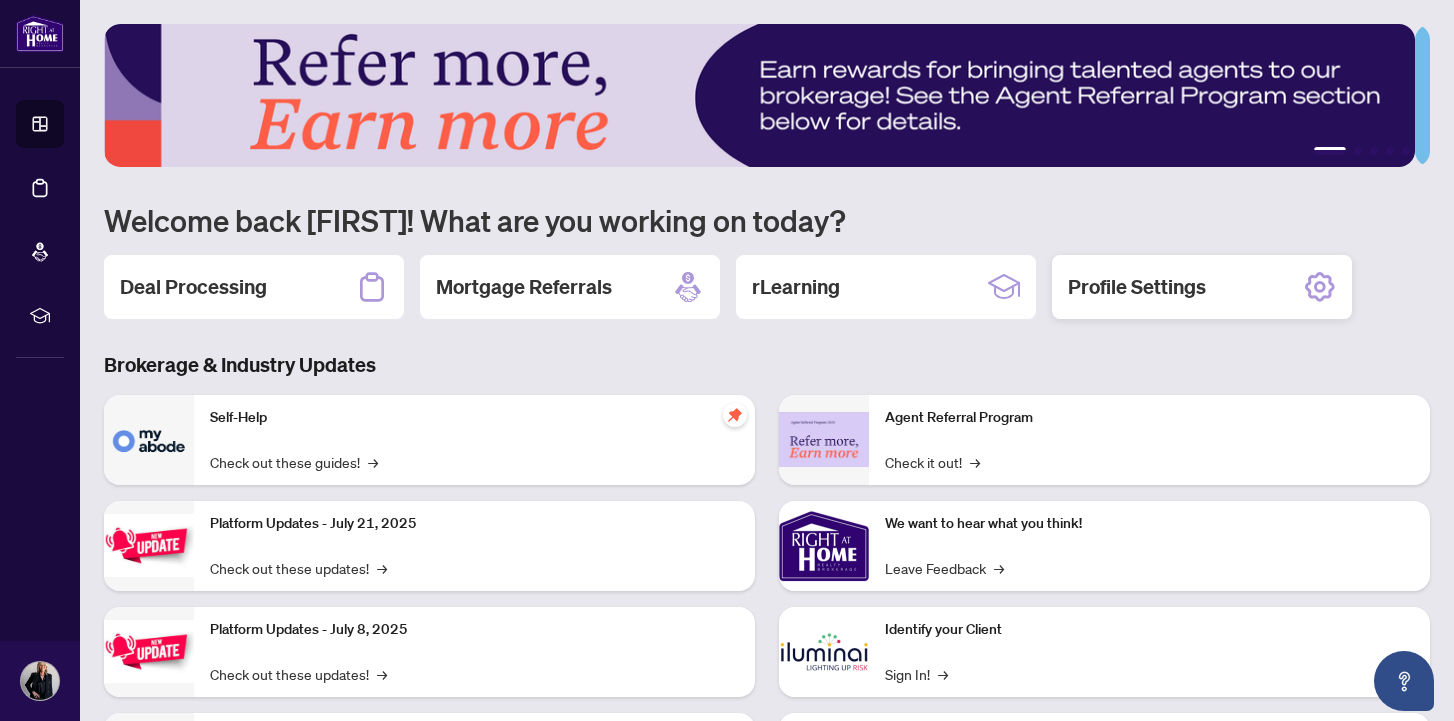 click on "Profile Settings" at bounding box center [1137, 287] 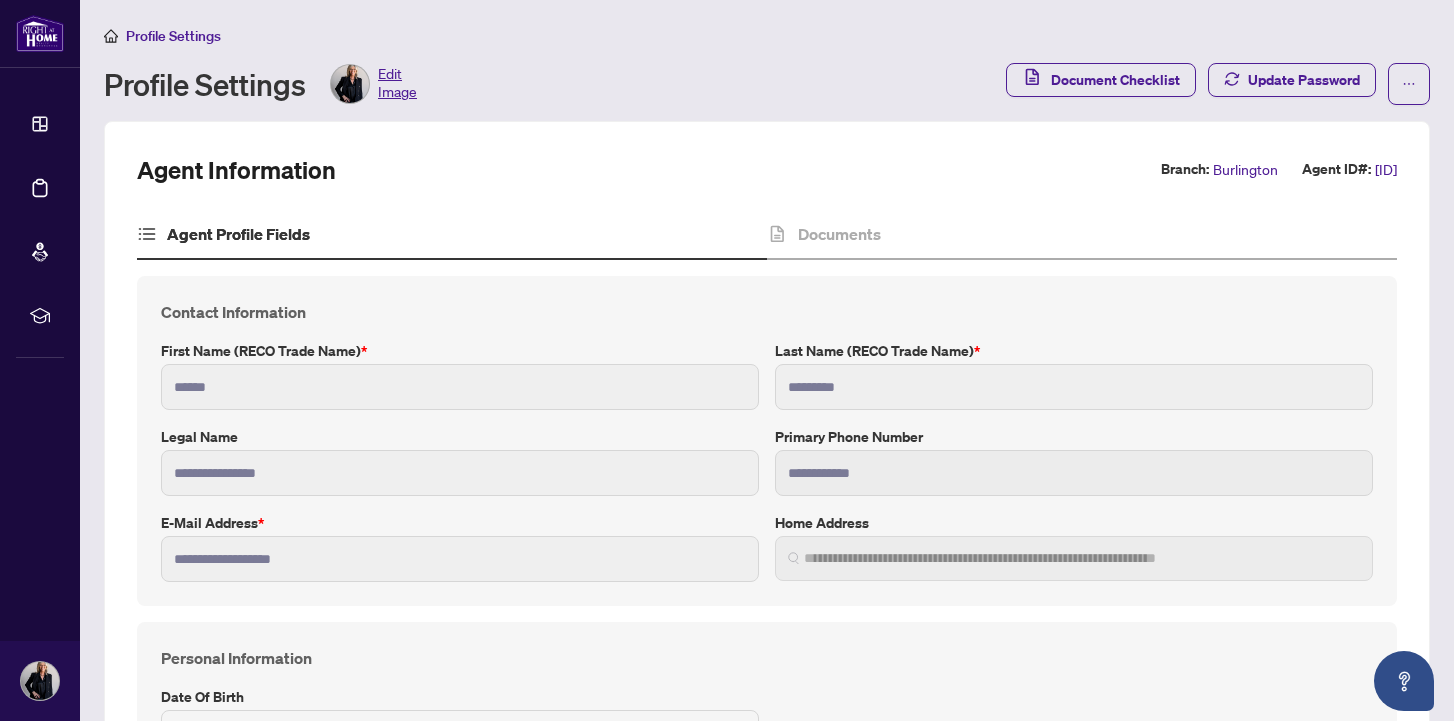 type on "**********" 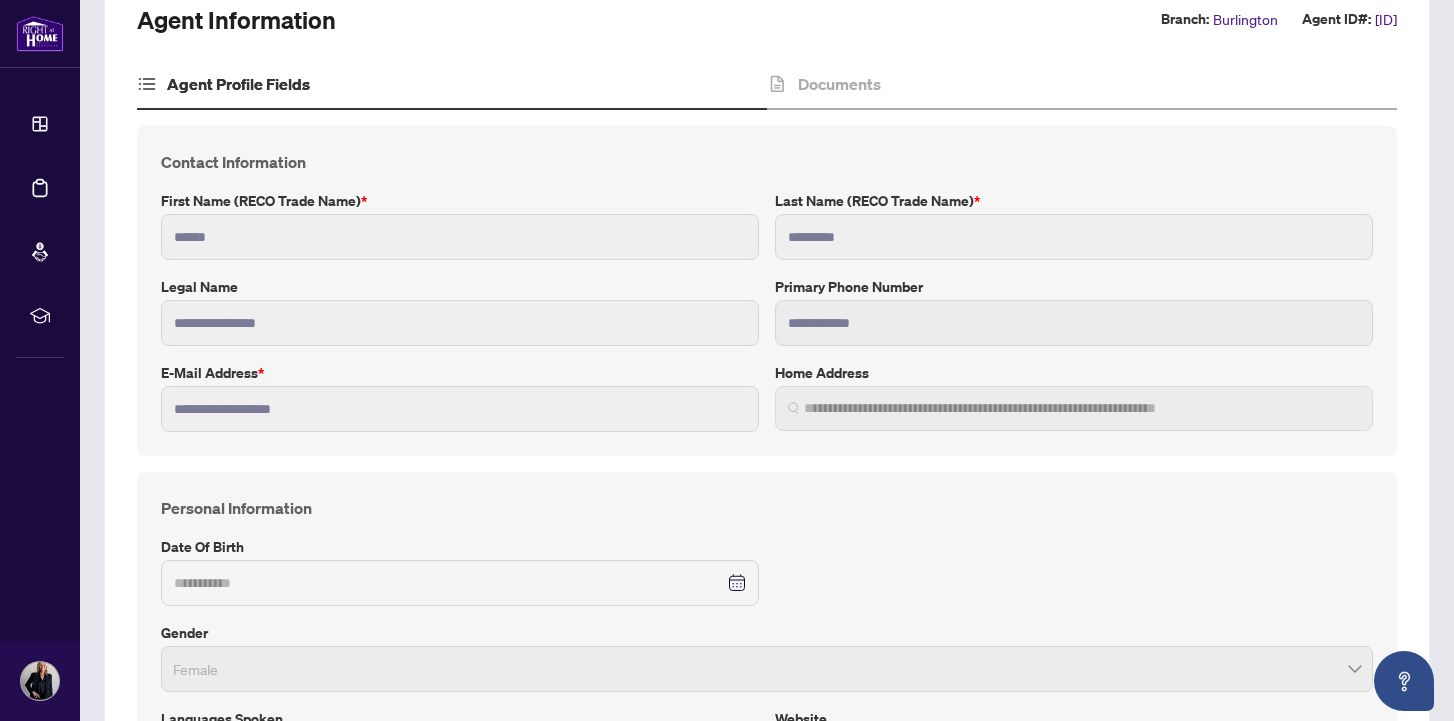 scroll, scrollTop: 435, scrollLeft: 0, axis: vertical 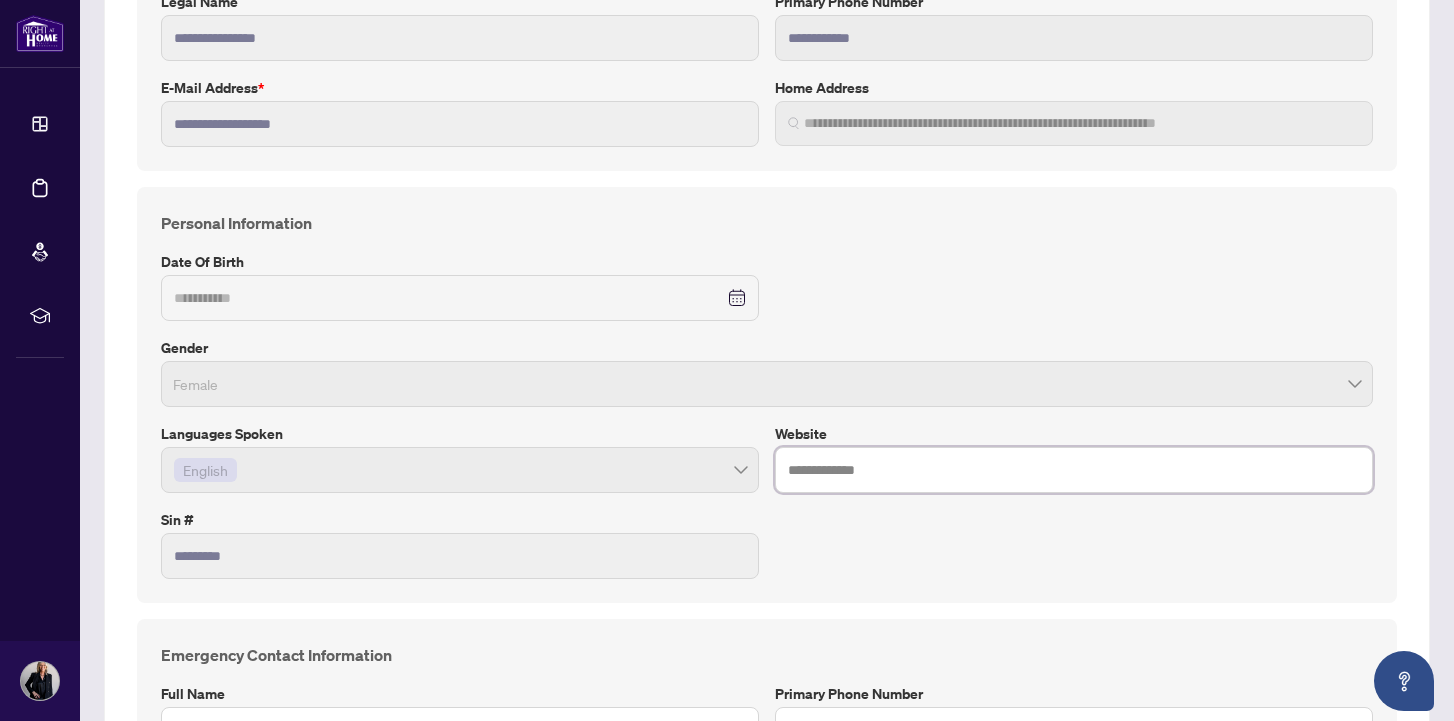 click at bounding box center (1074, 470) 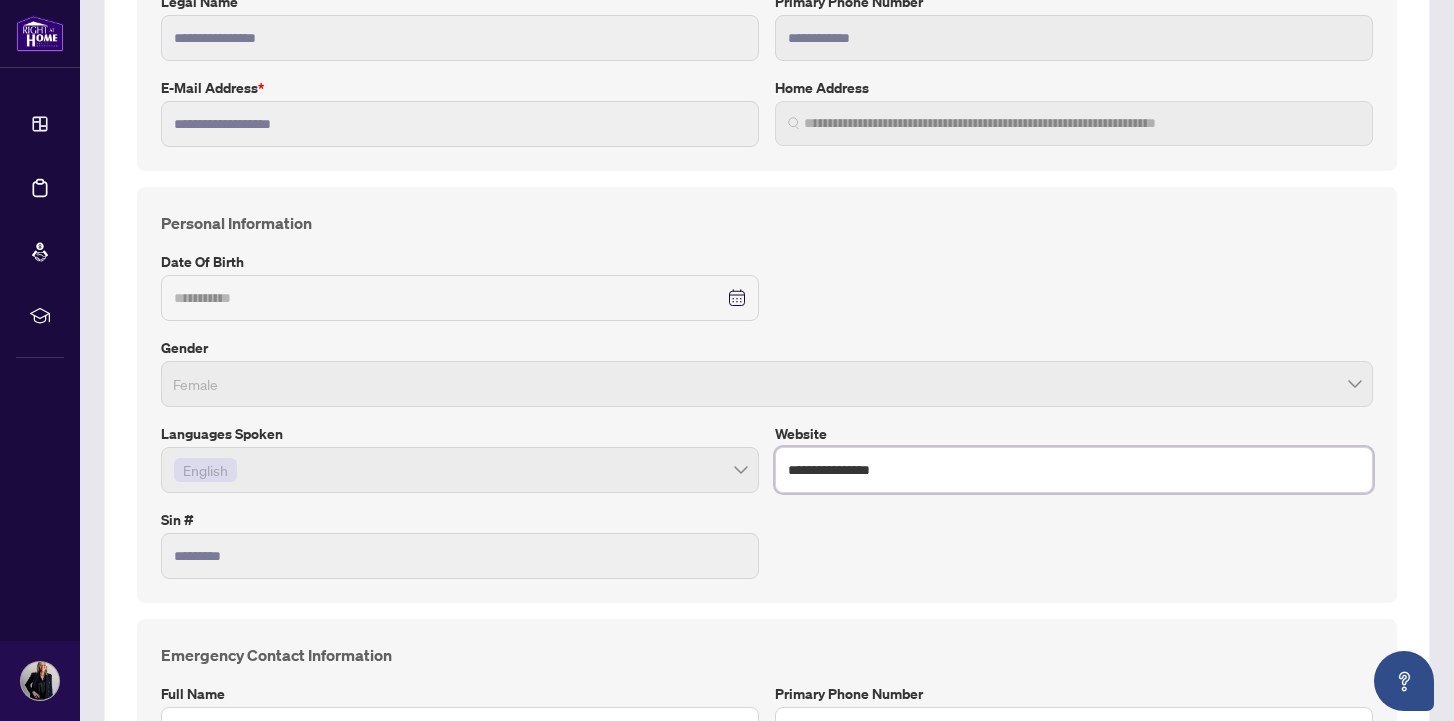 click on "**********" at bounding box center (1074, 470) 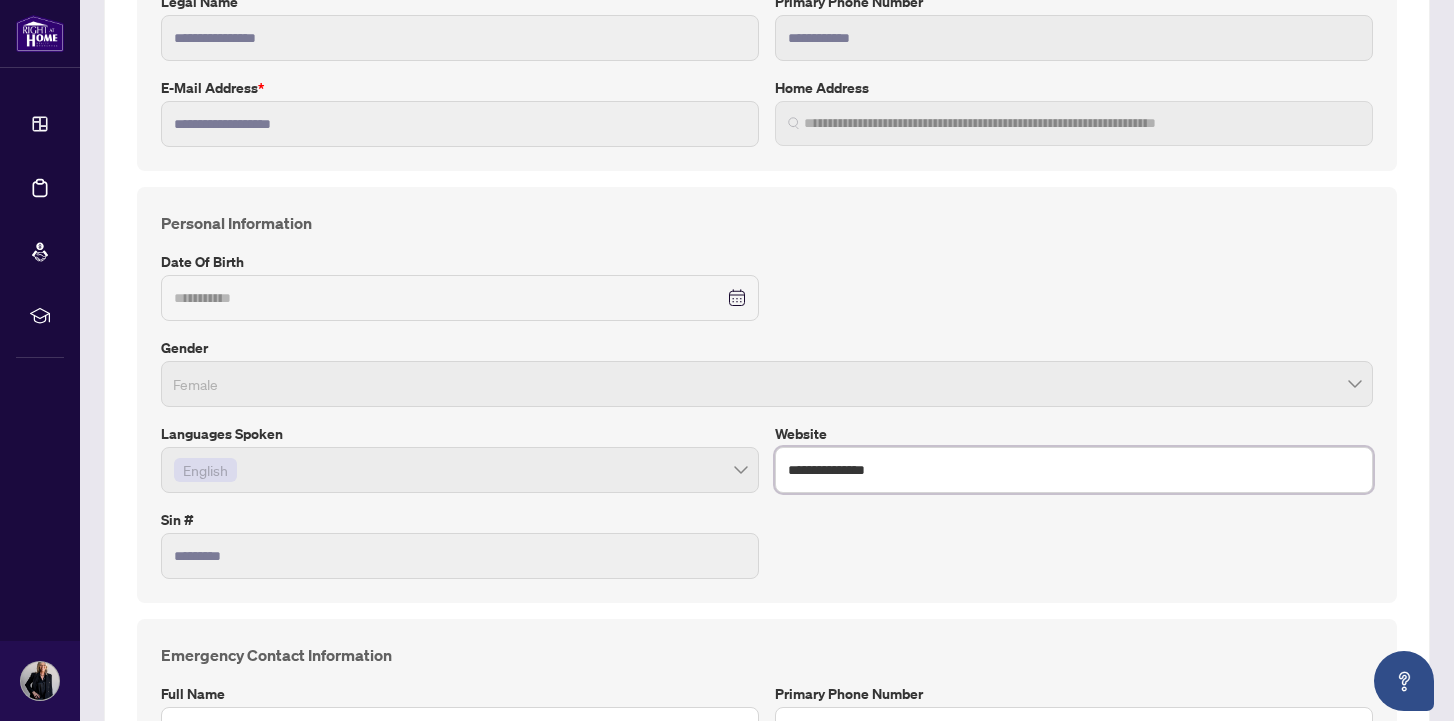 click on "**********" at bounding box center [1074, 470] 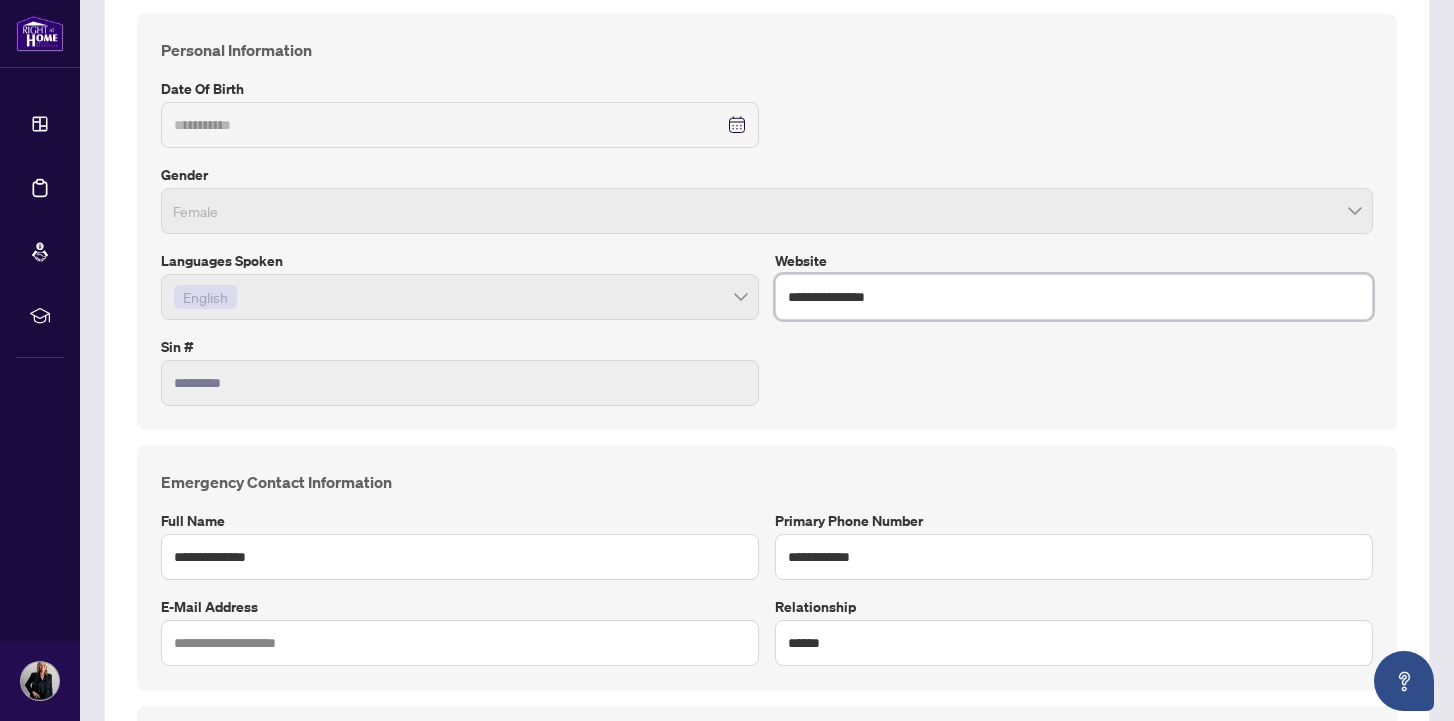 scroll, scrollTop: 623, scrollLeft: 0, axis: vertical 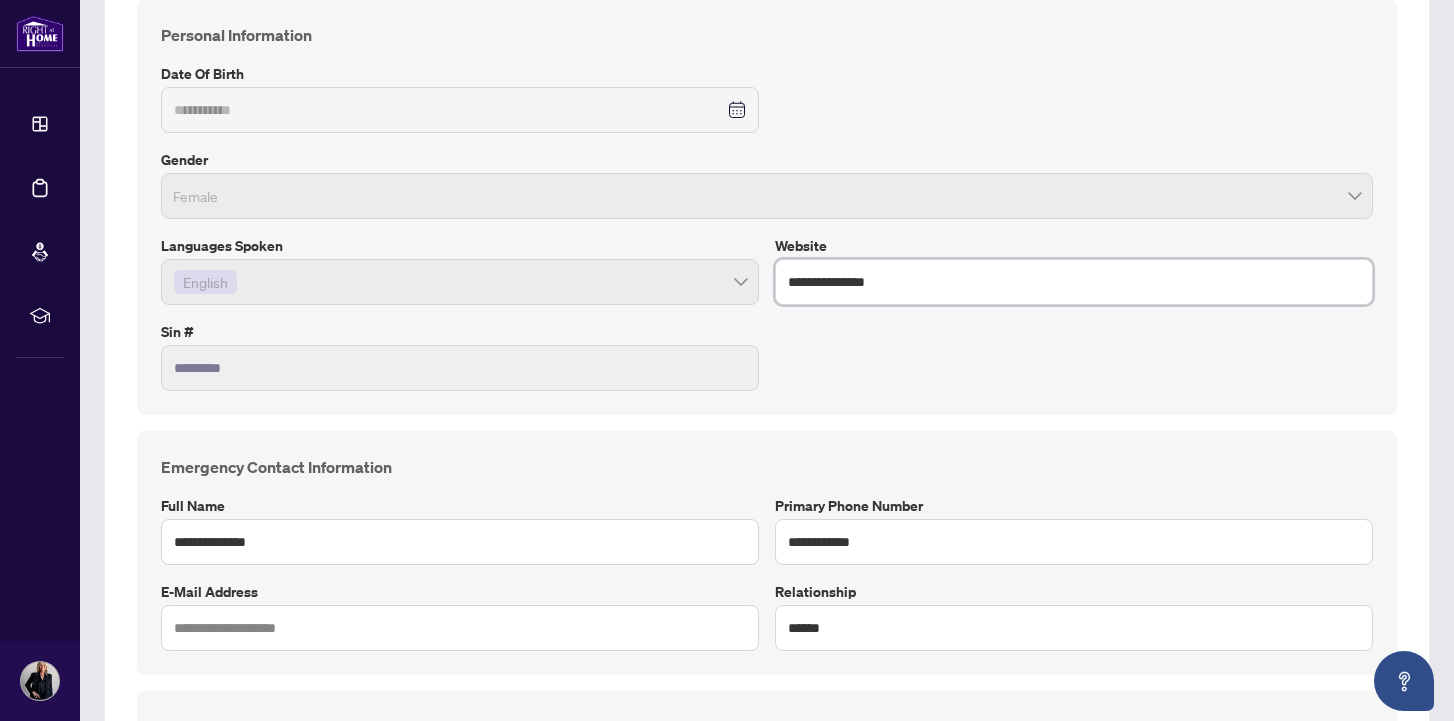 type on "**********" 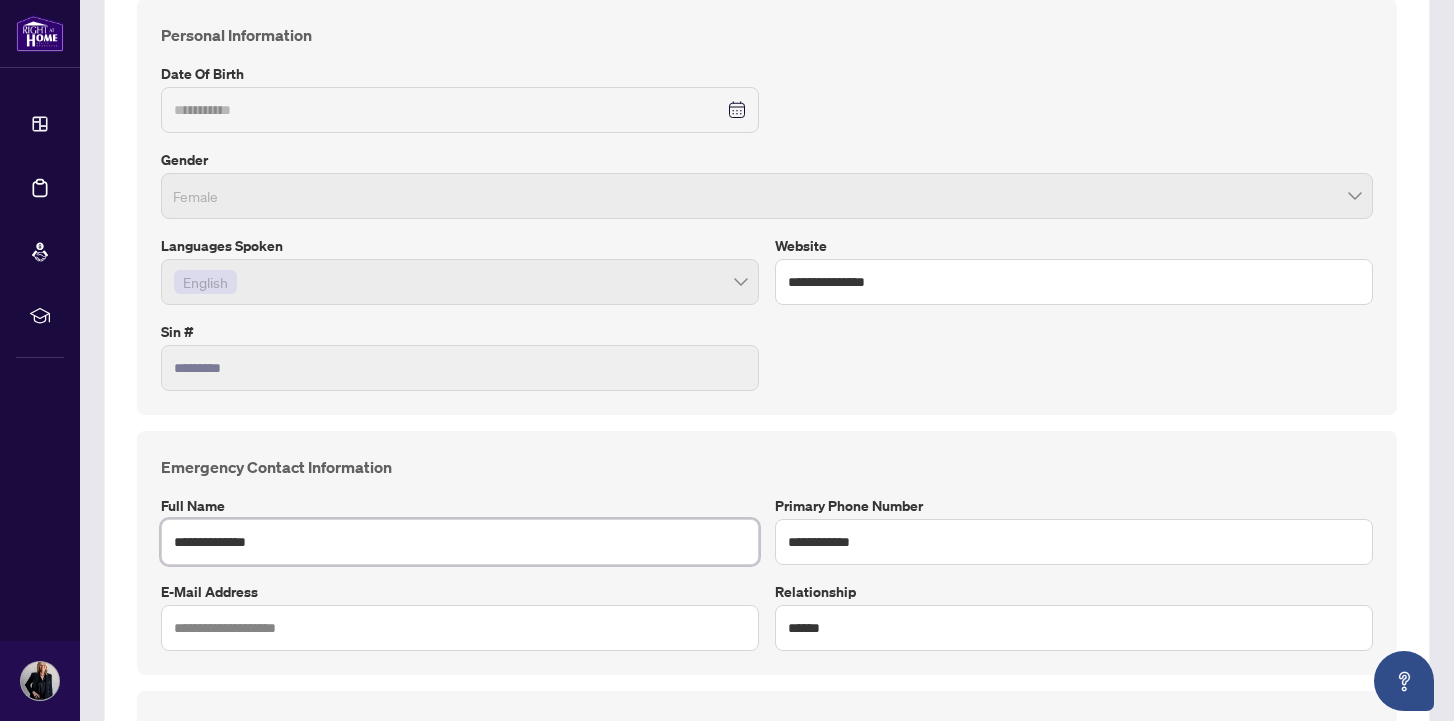 click on "**********" at bounding box center (460, 542) 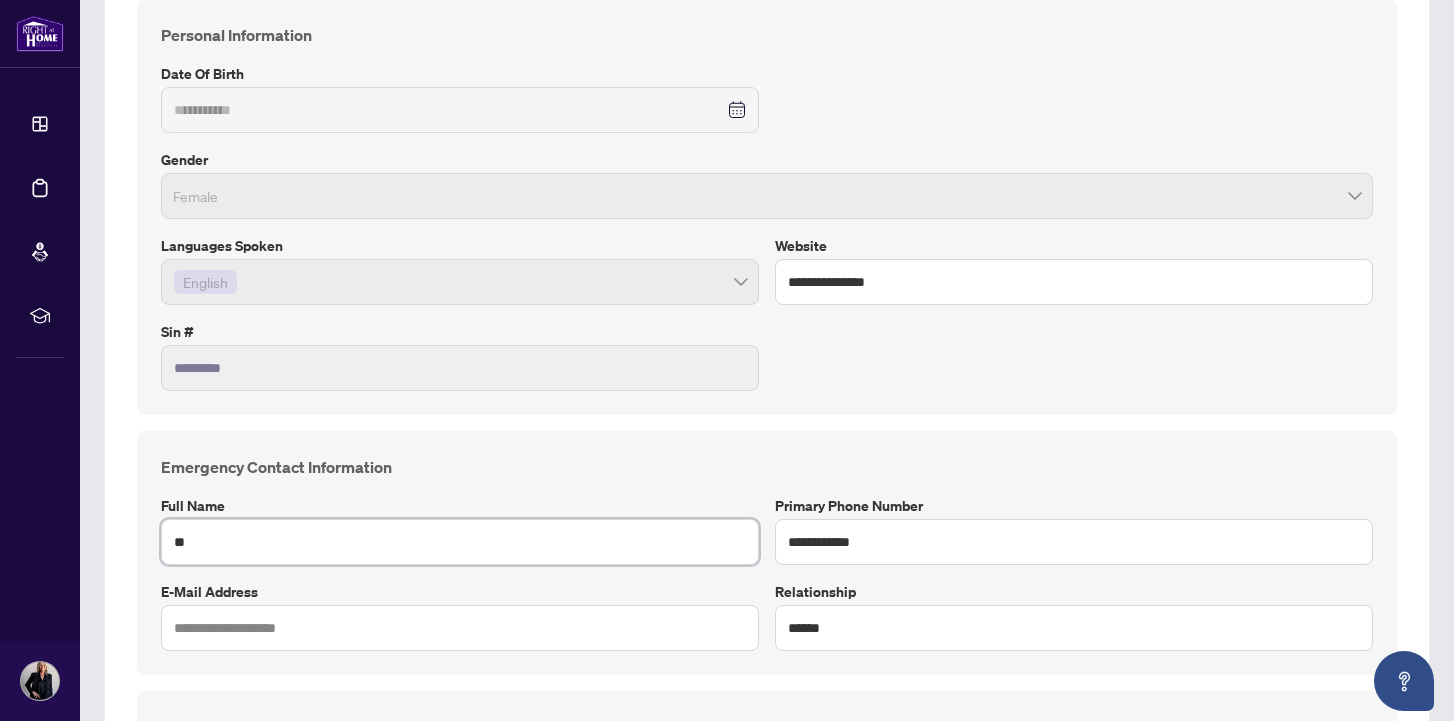 type on "*" 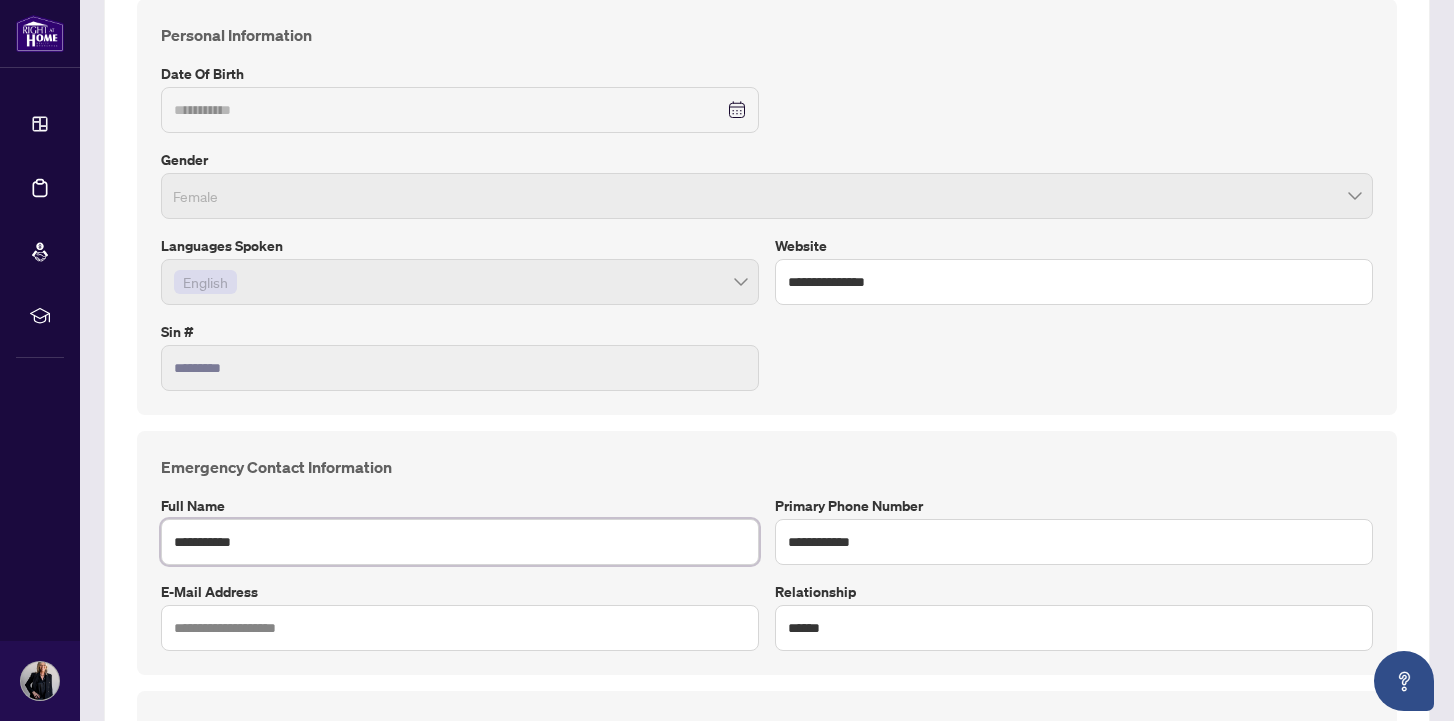 type on "**********" 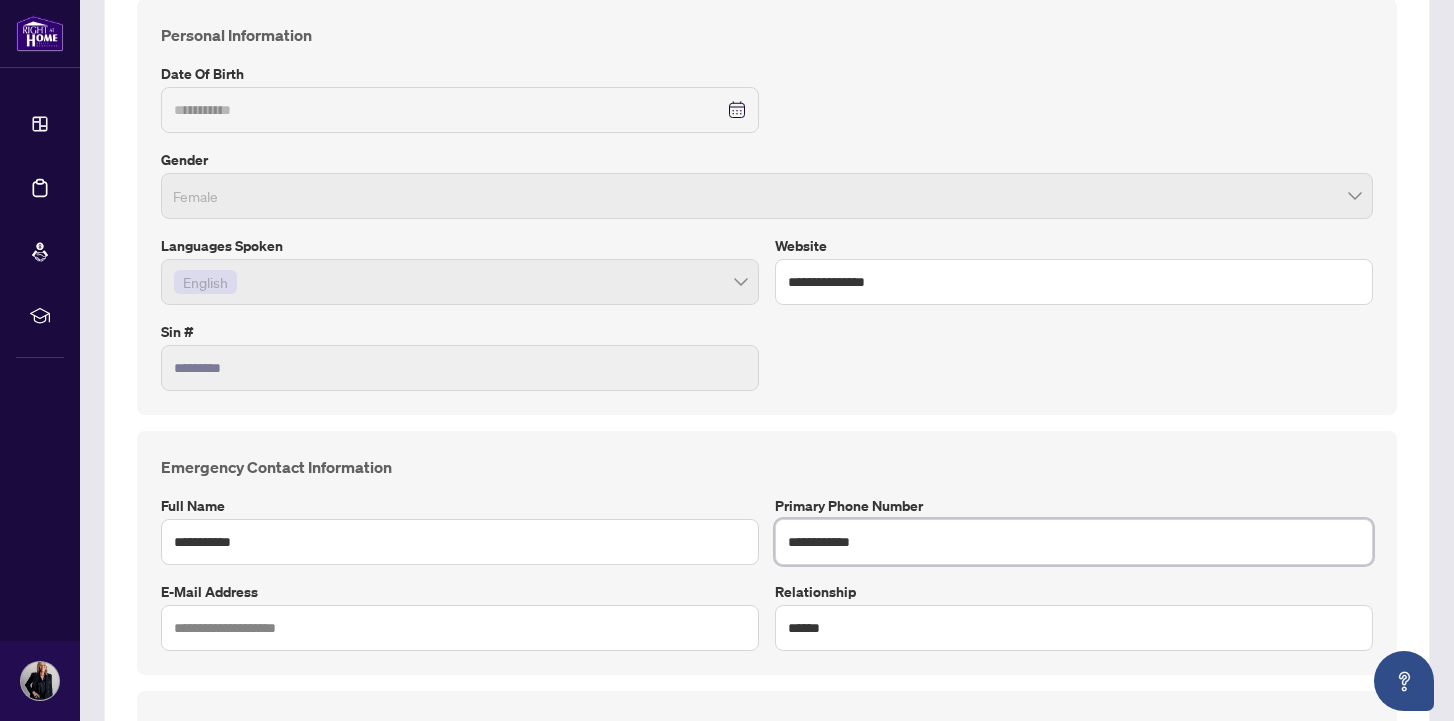 click on "**********" at bounding box center [1074, 542] 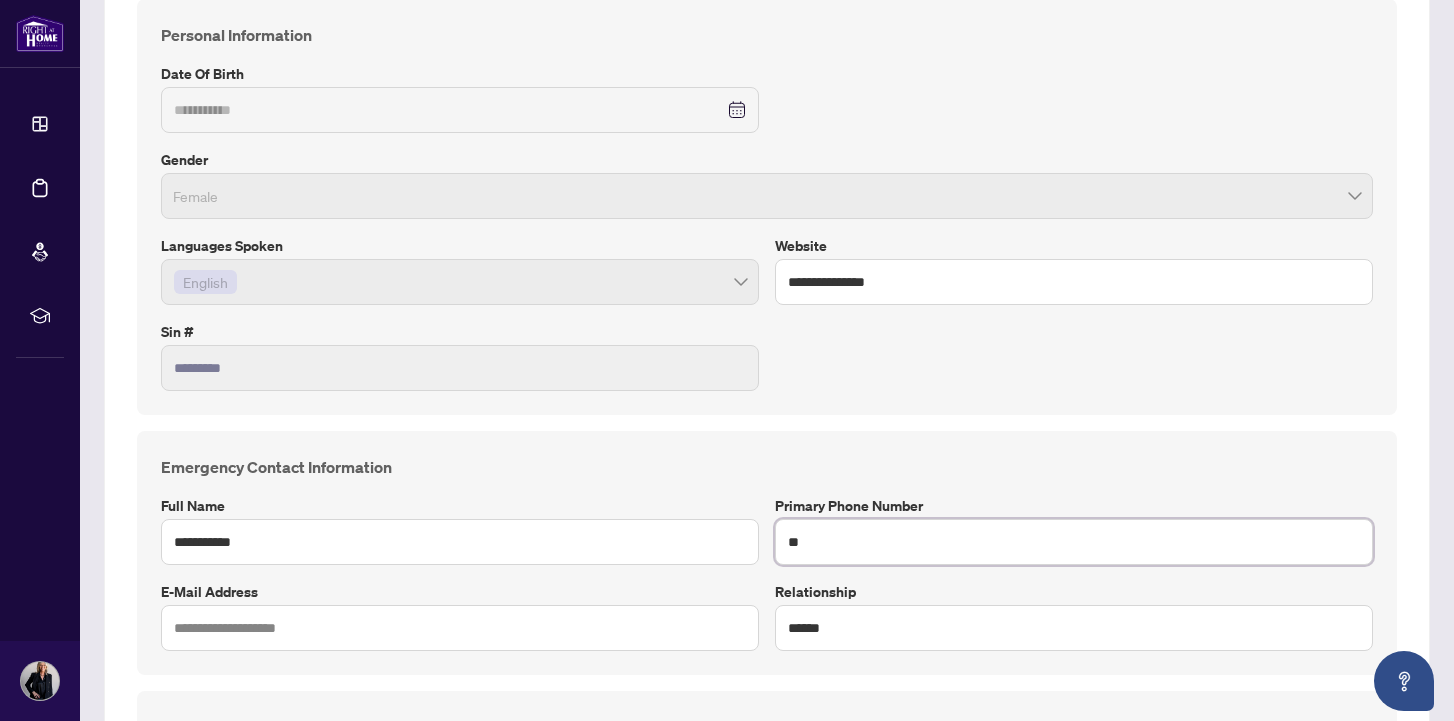 type on "*" 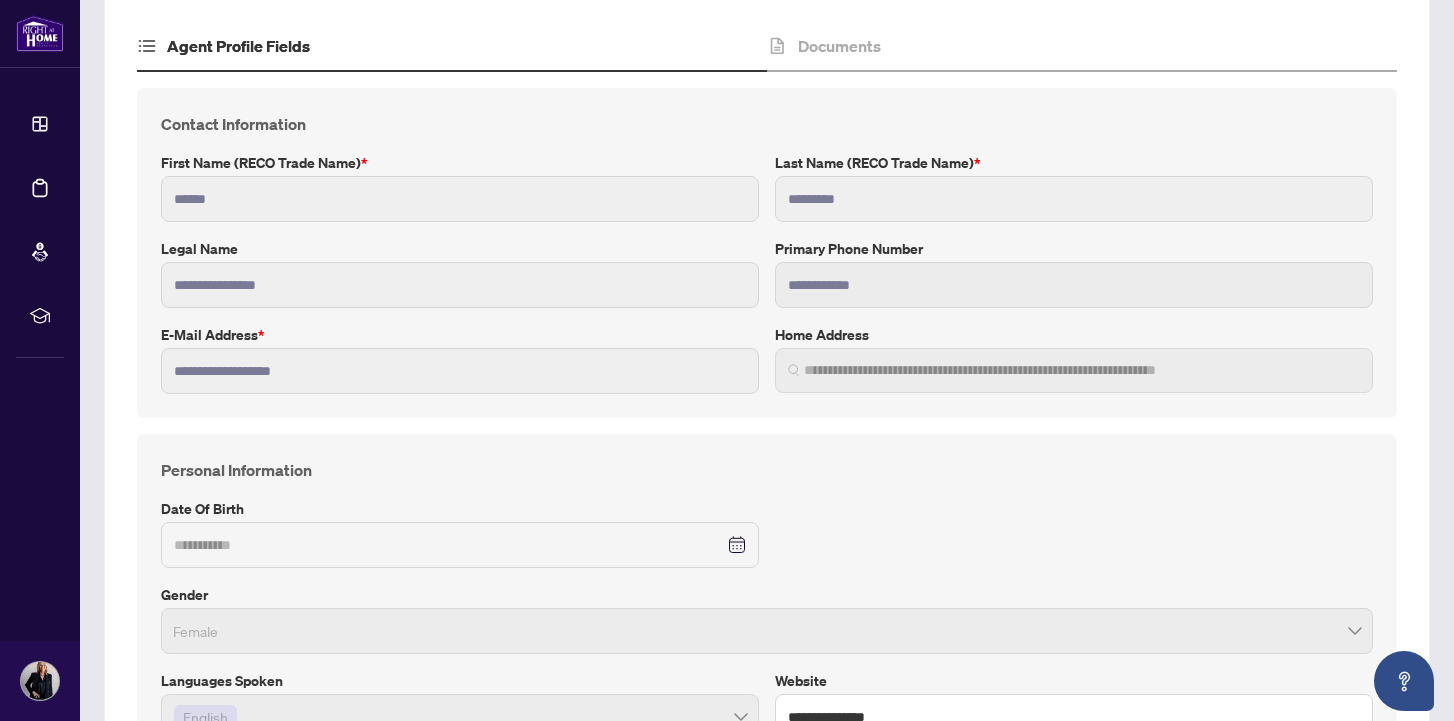 scroll, scrollTop: 0, scrollLeft: 0, axis: both 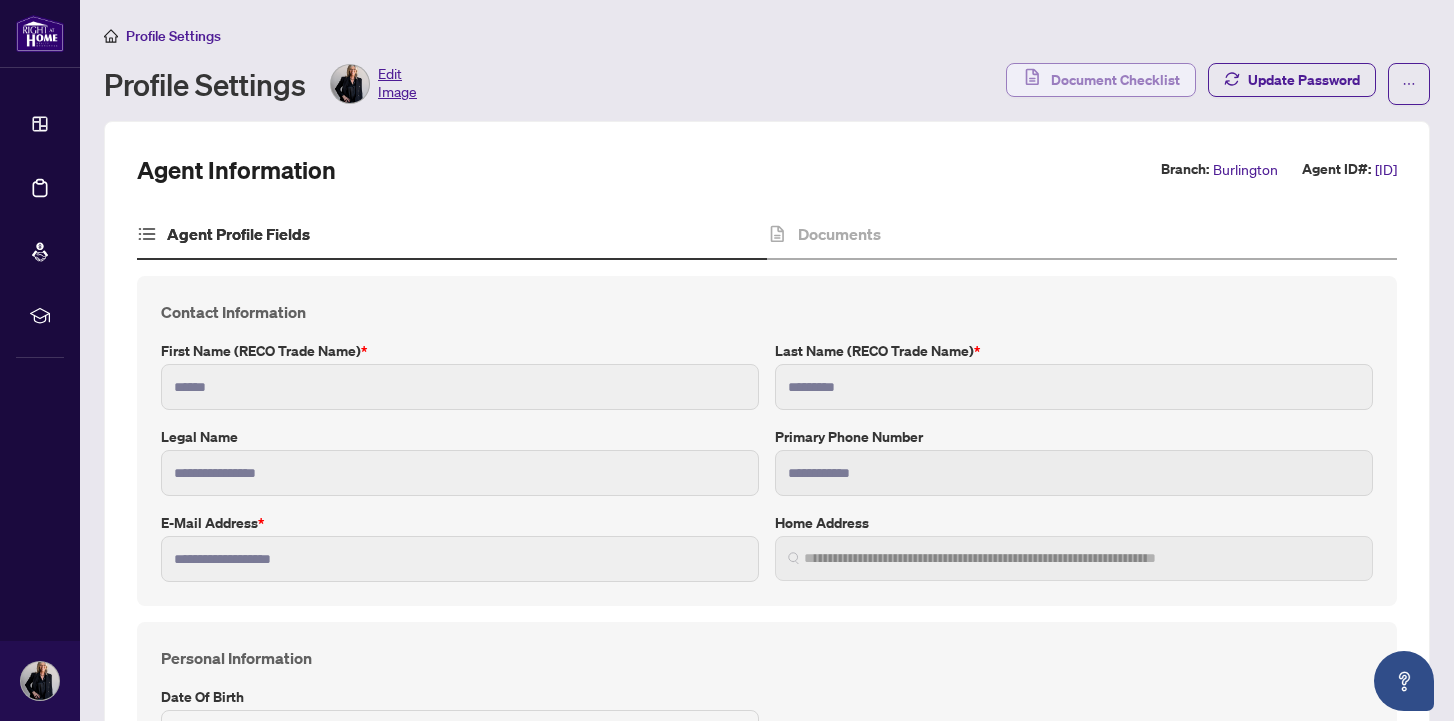 type on "**********" 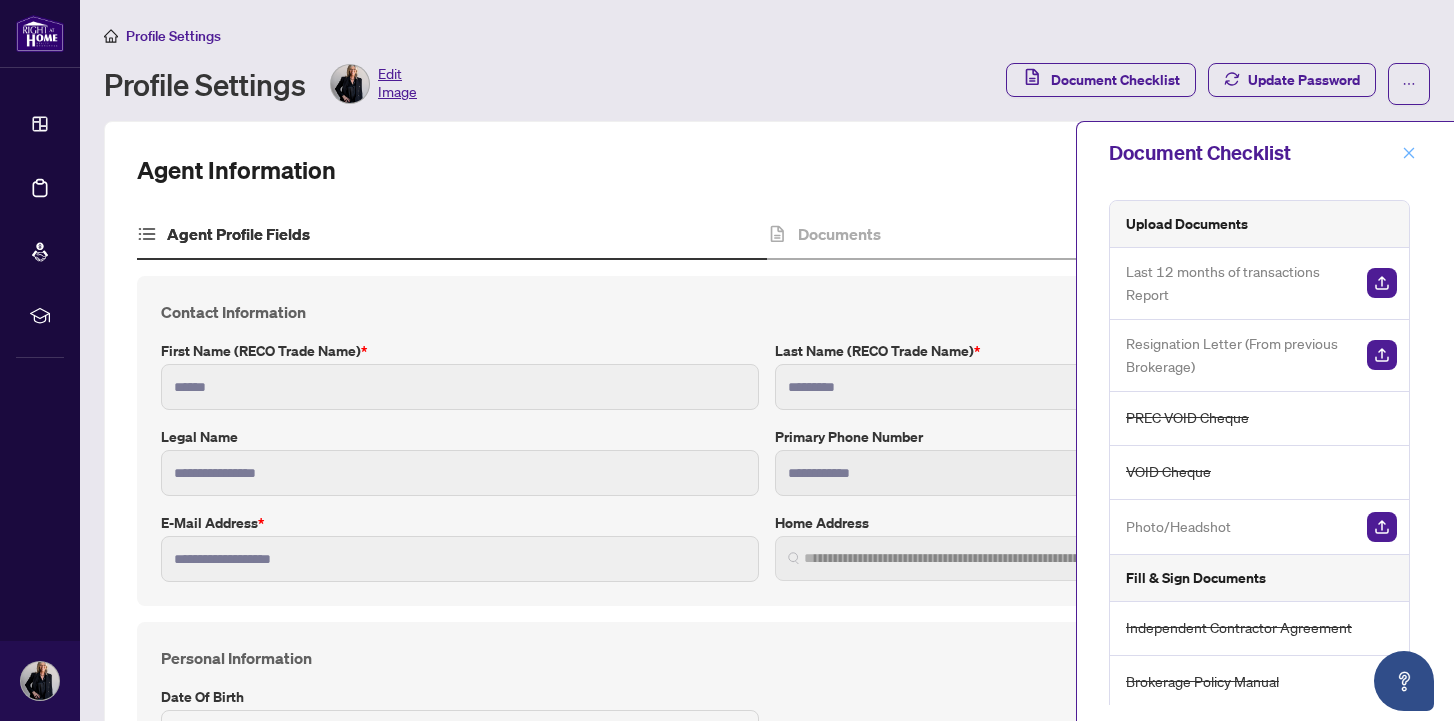 click 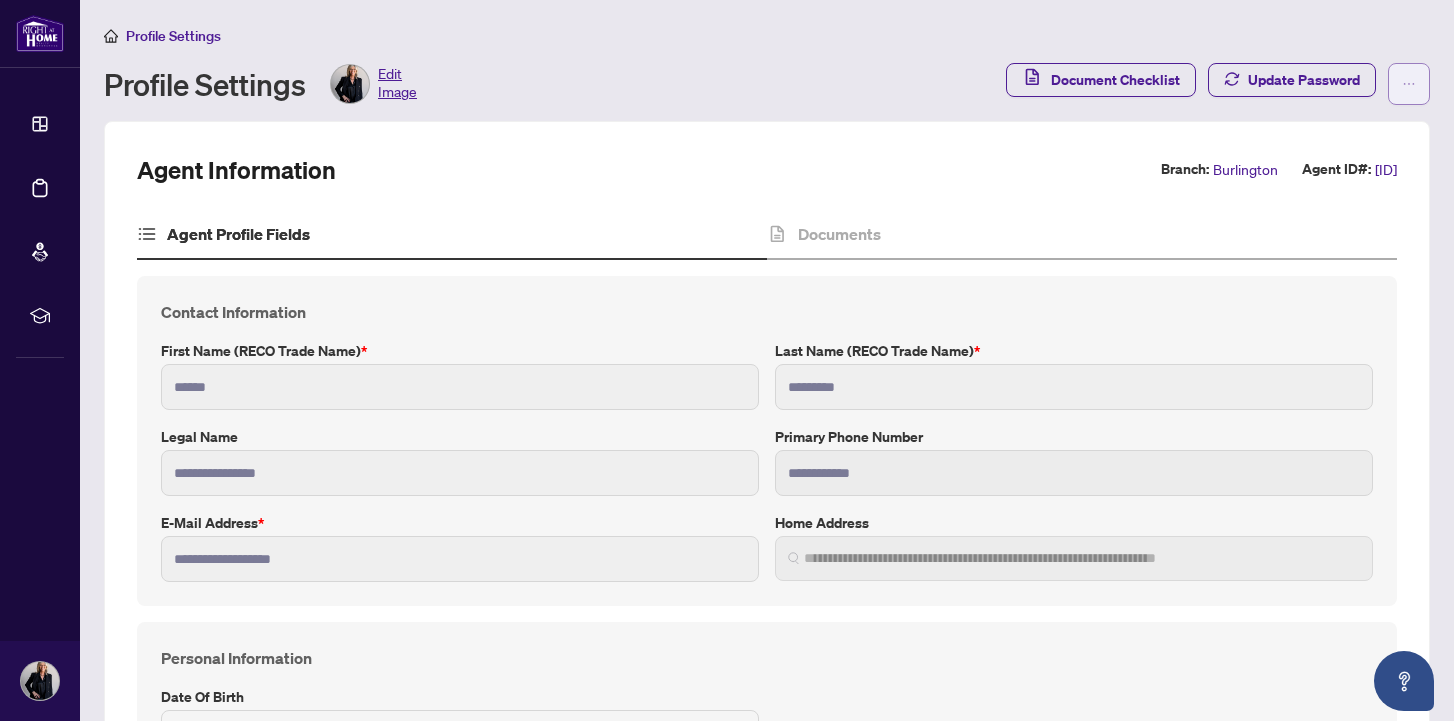 click 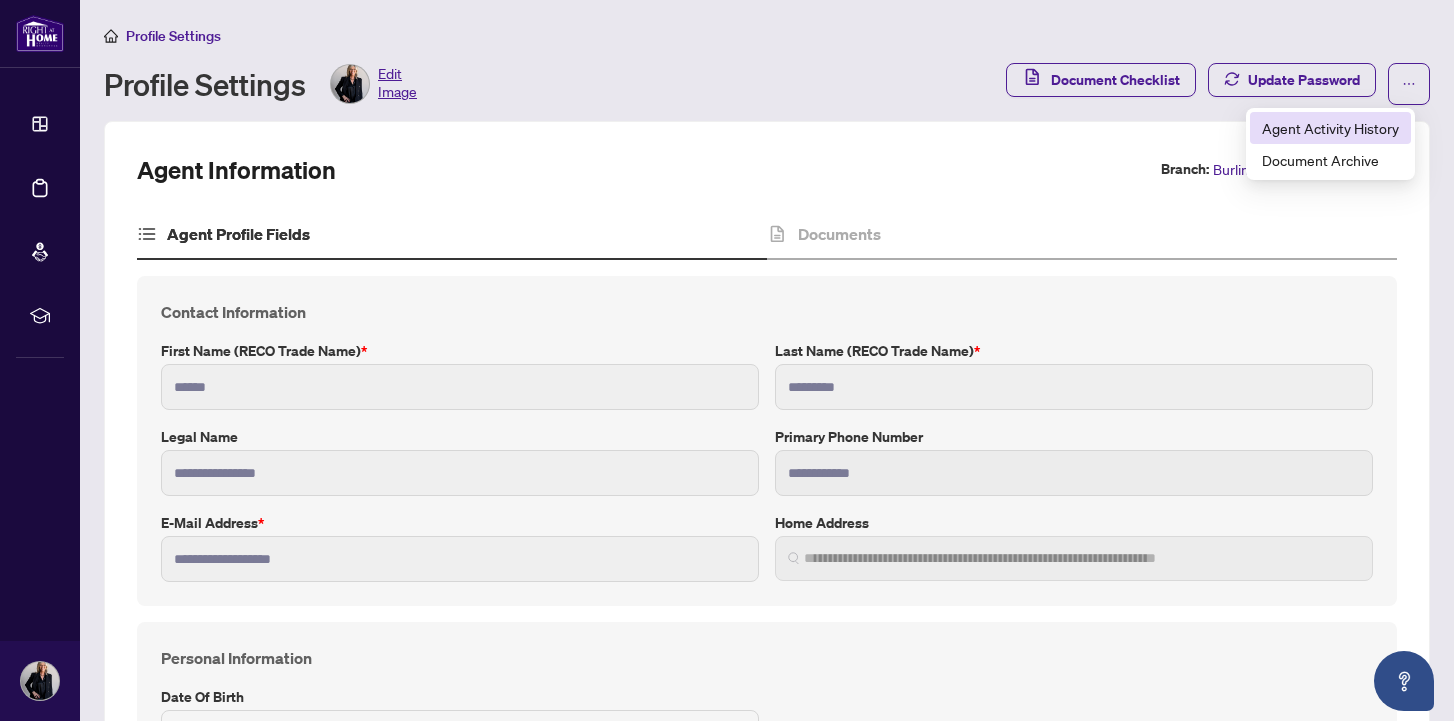 click on "Agent Activity History" at bounding box center [1330, 128] 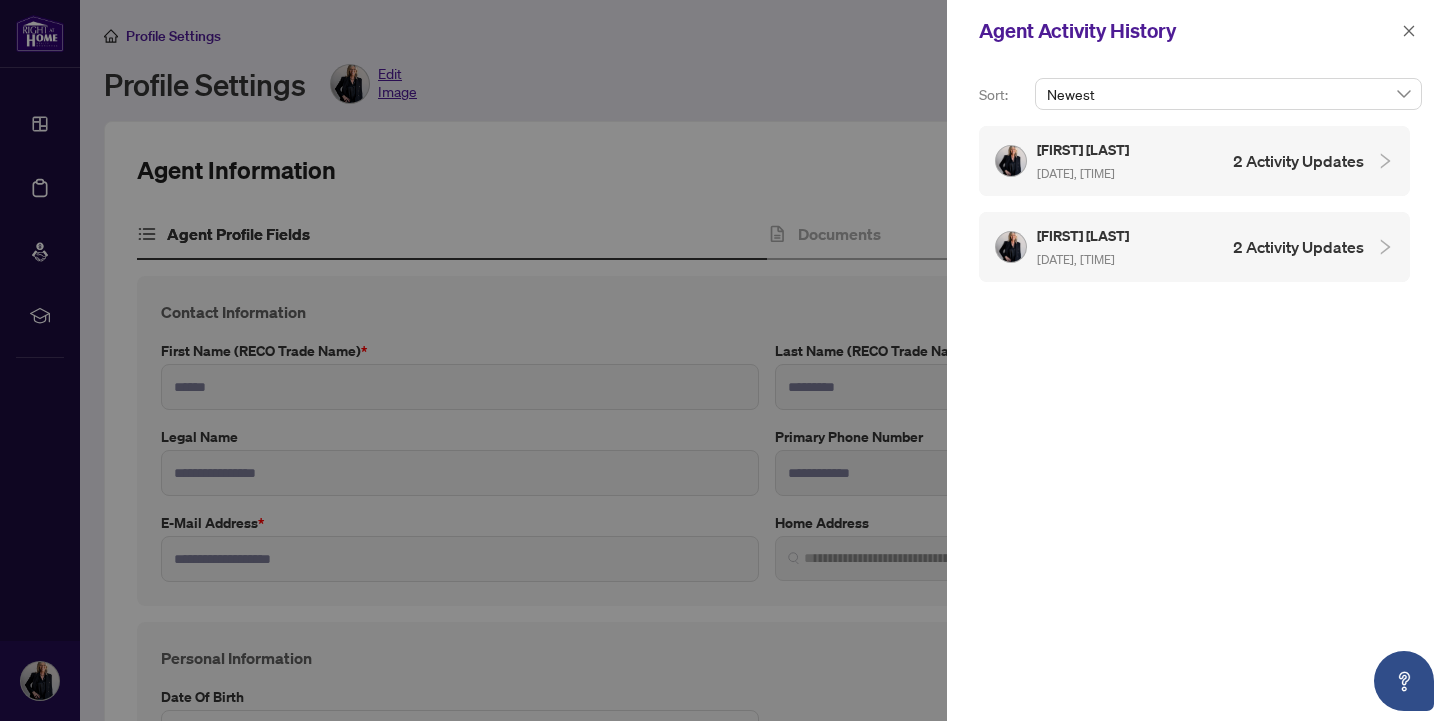 click on "2 Activity Updates" at bounding box center [1298, 161] 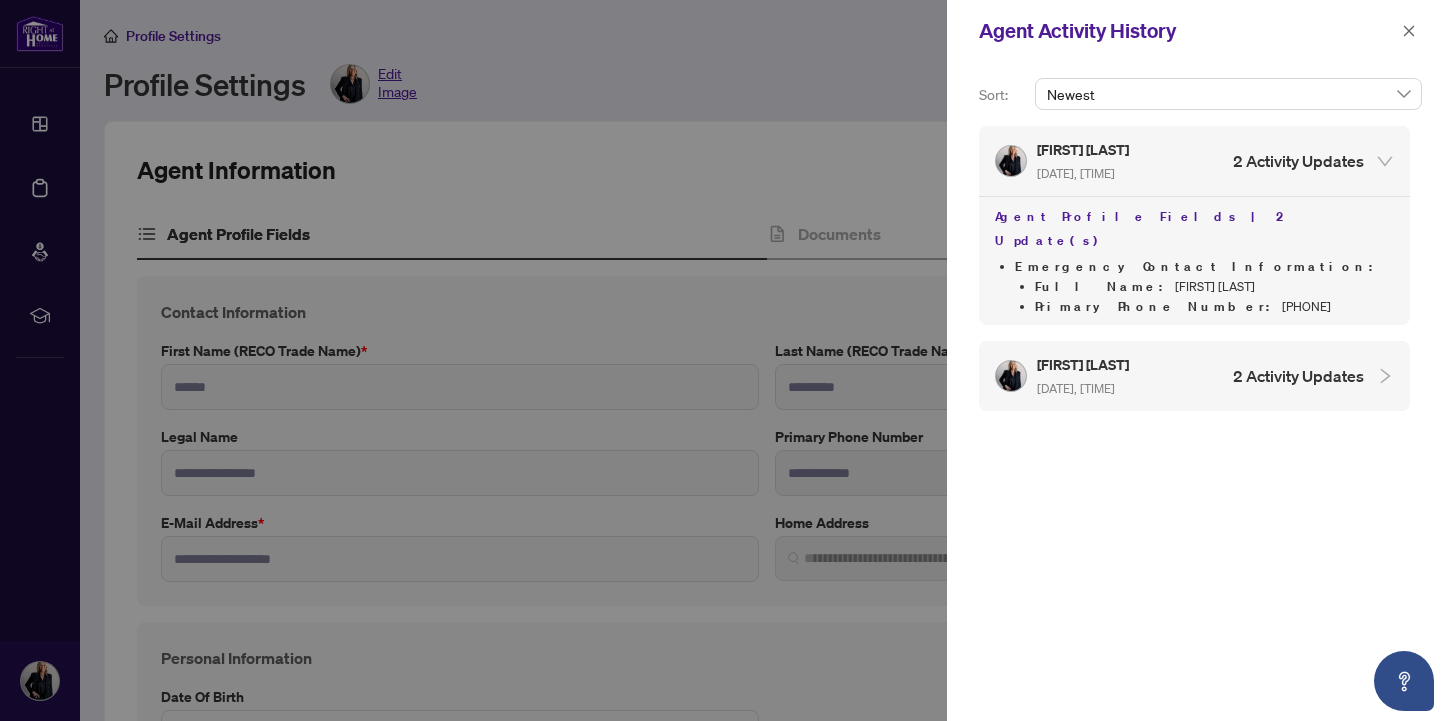 click on "2 Activity Updates" at bounding box center (1298, 376) 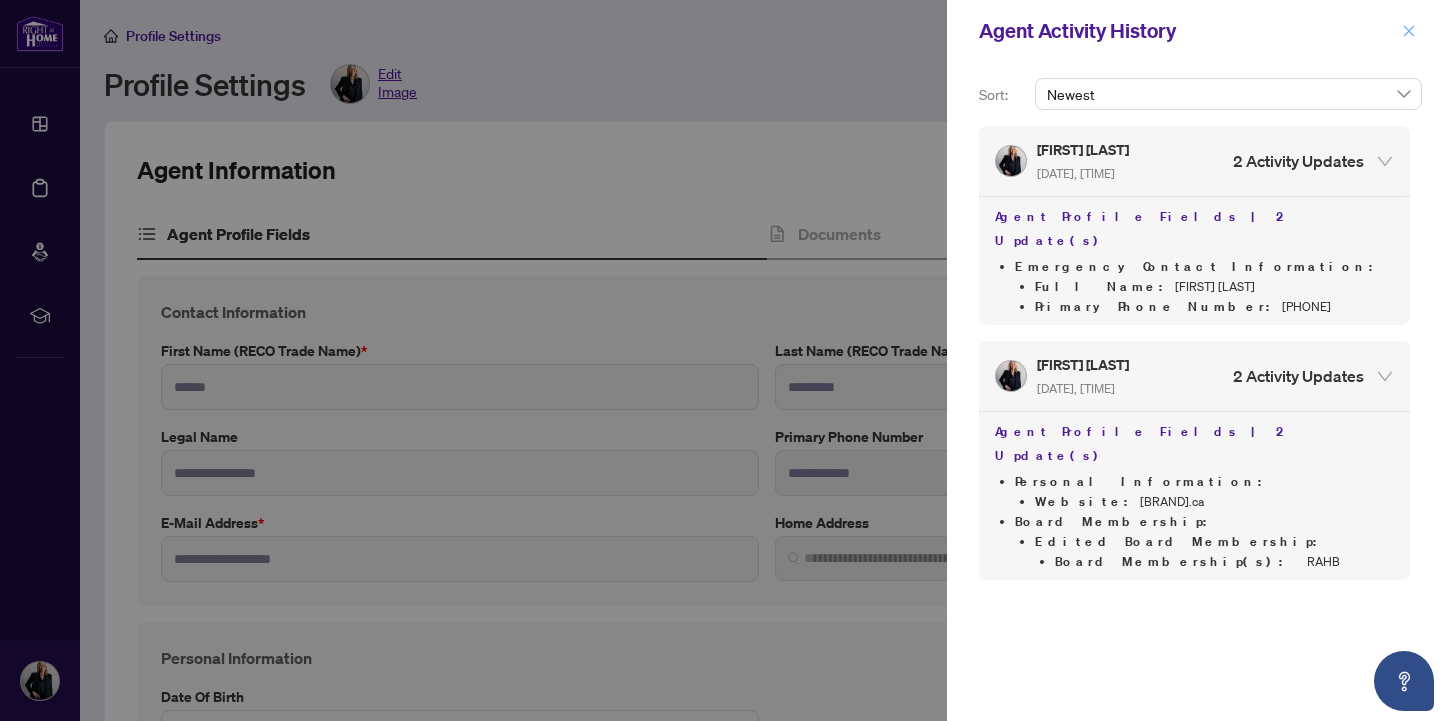 click at bounding box center (1409, 31) 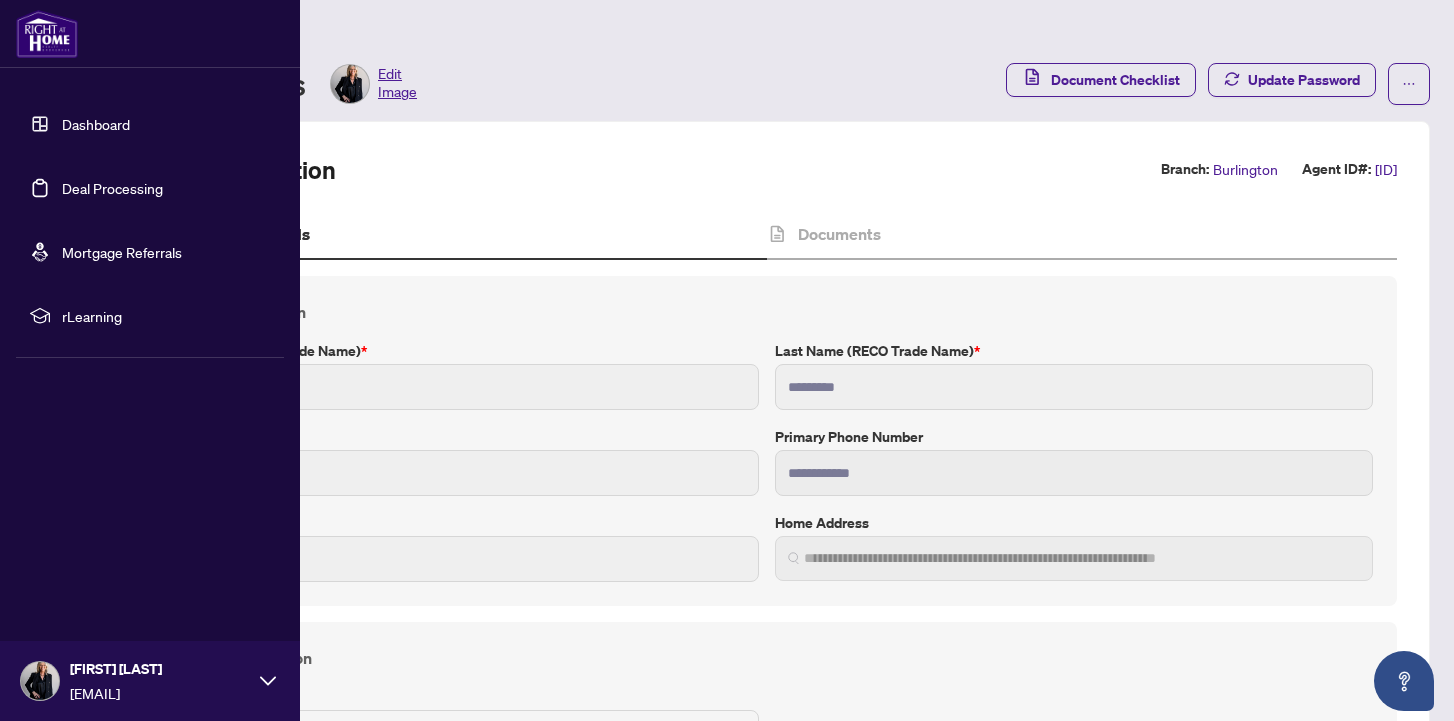 click on "Dashboard" at bounding box center (96, 124) 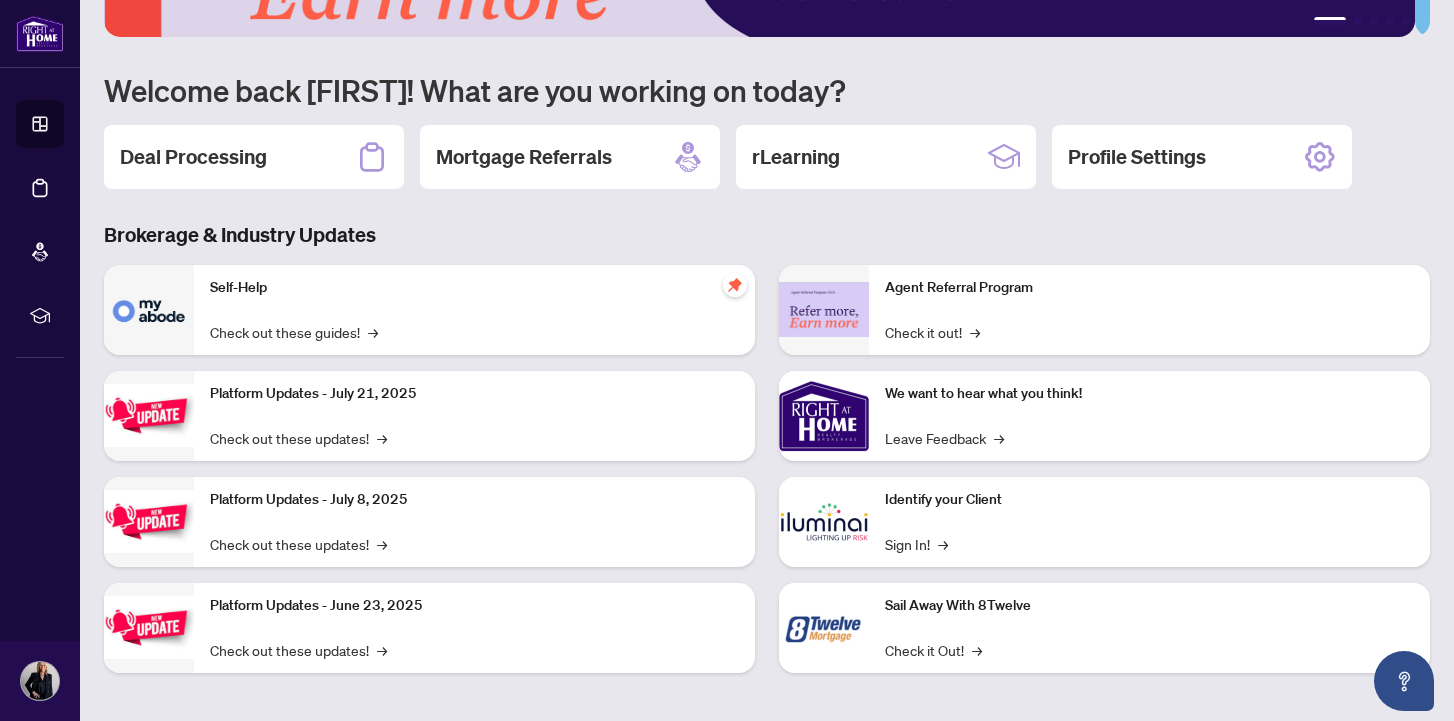 scroll, scrollTop: 134, scrollLeft: 0, axis: vertical 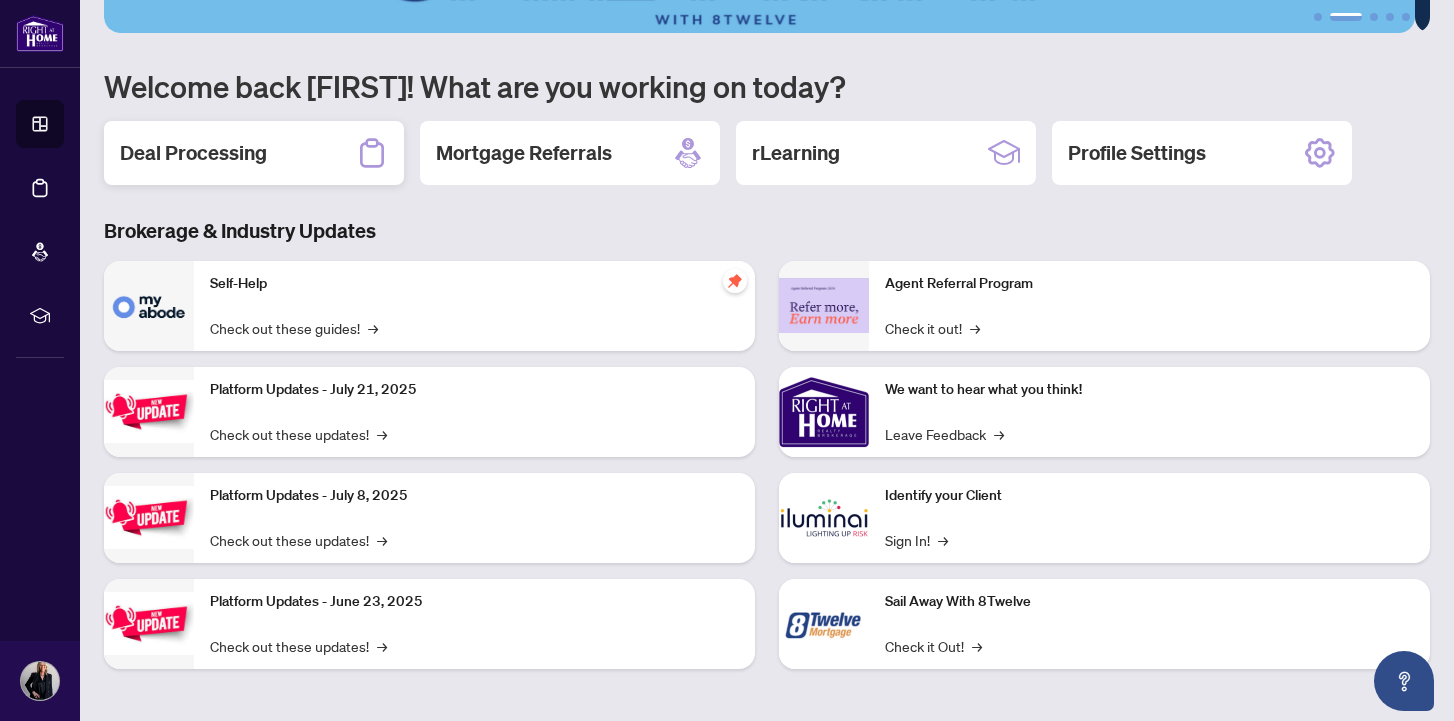 click on "Deal Processing" at bounding box center [193, 153] 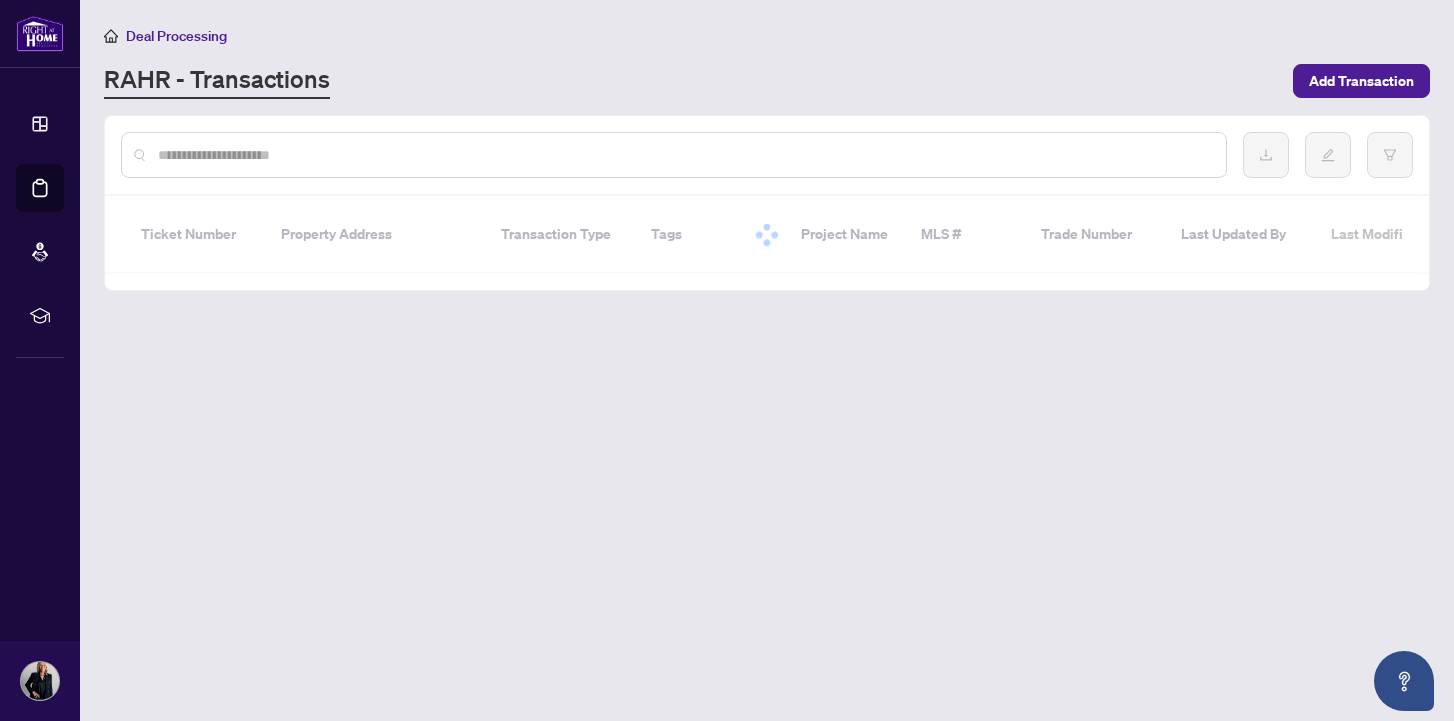 scroll, scrollTop: 0, scrollLeft: 0, axis: both 